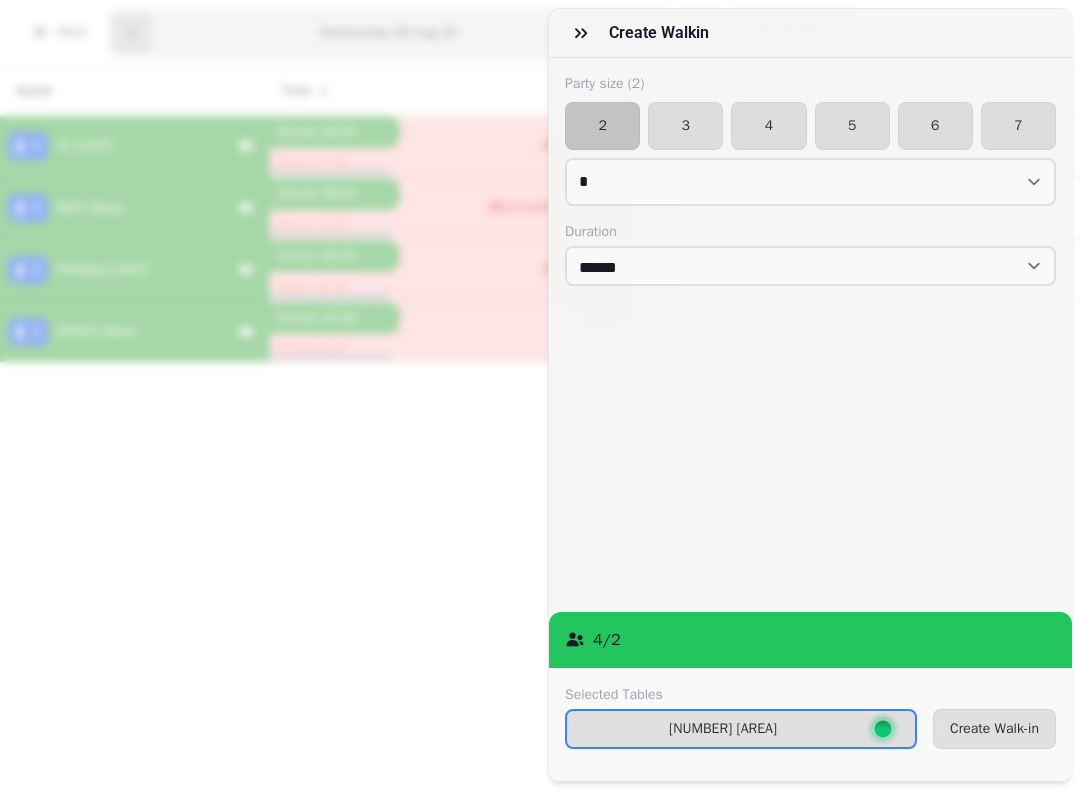select on "**********" 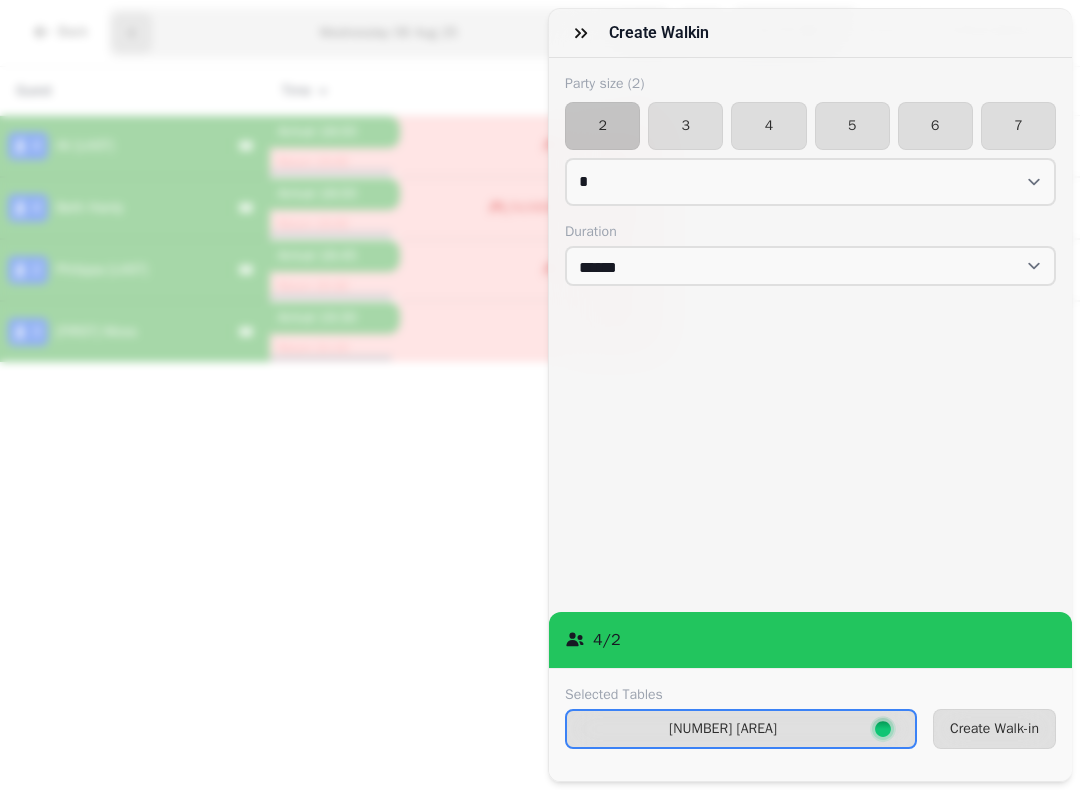 click on "3" at bounding box center [685, 126] 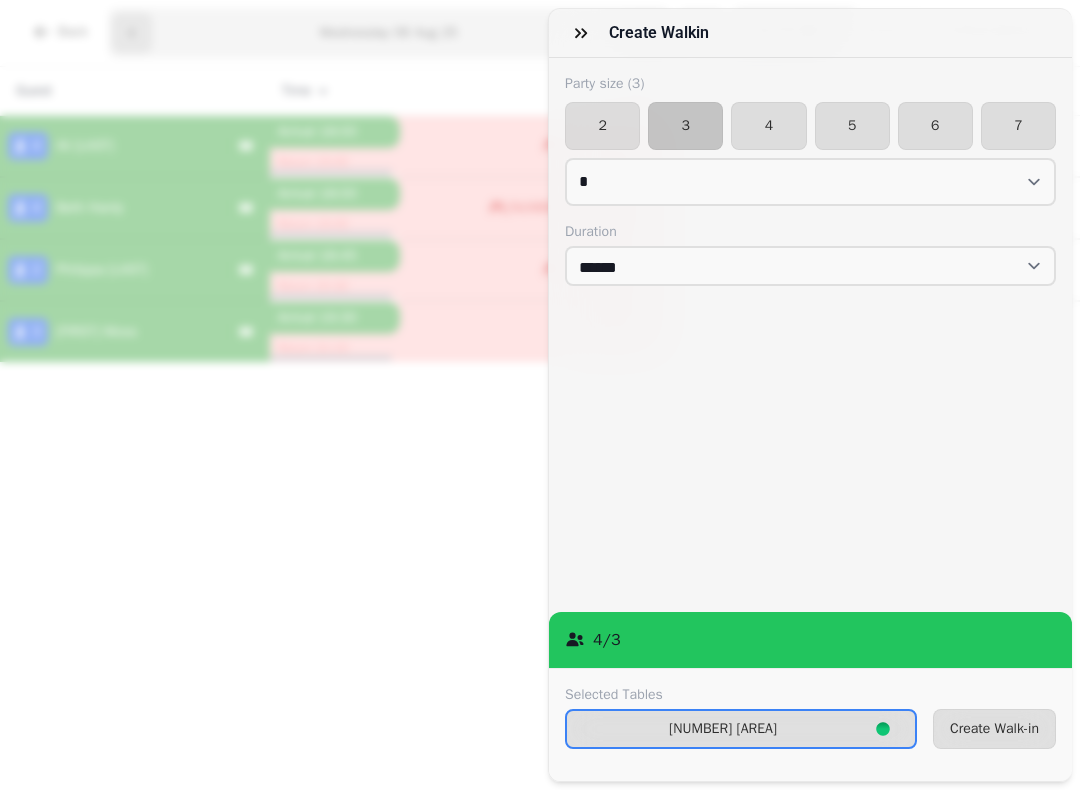 click on "Create Walk-in" at bounding box center (994, 729) 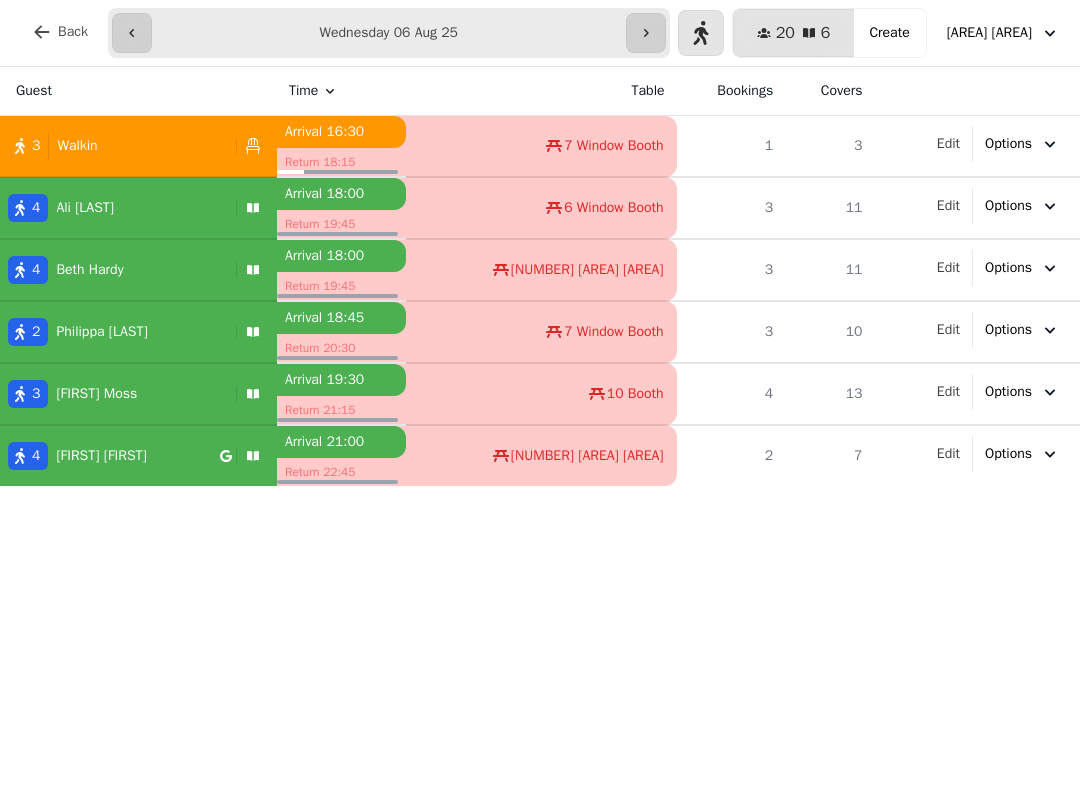 click at bounding box center [132, 33] 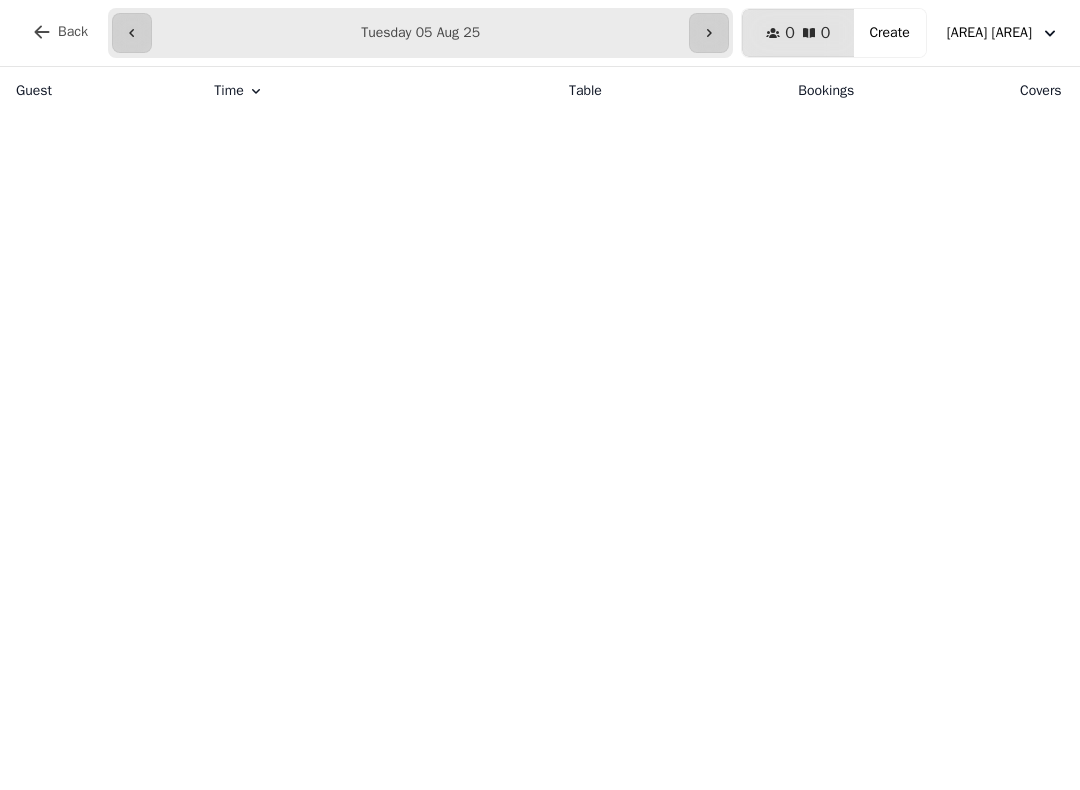 click on "[AREA] [AREA]" at bounding box center [989, 33] 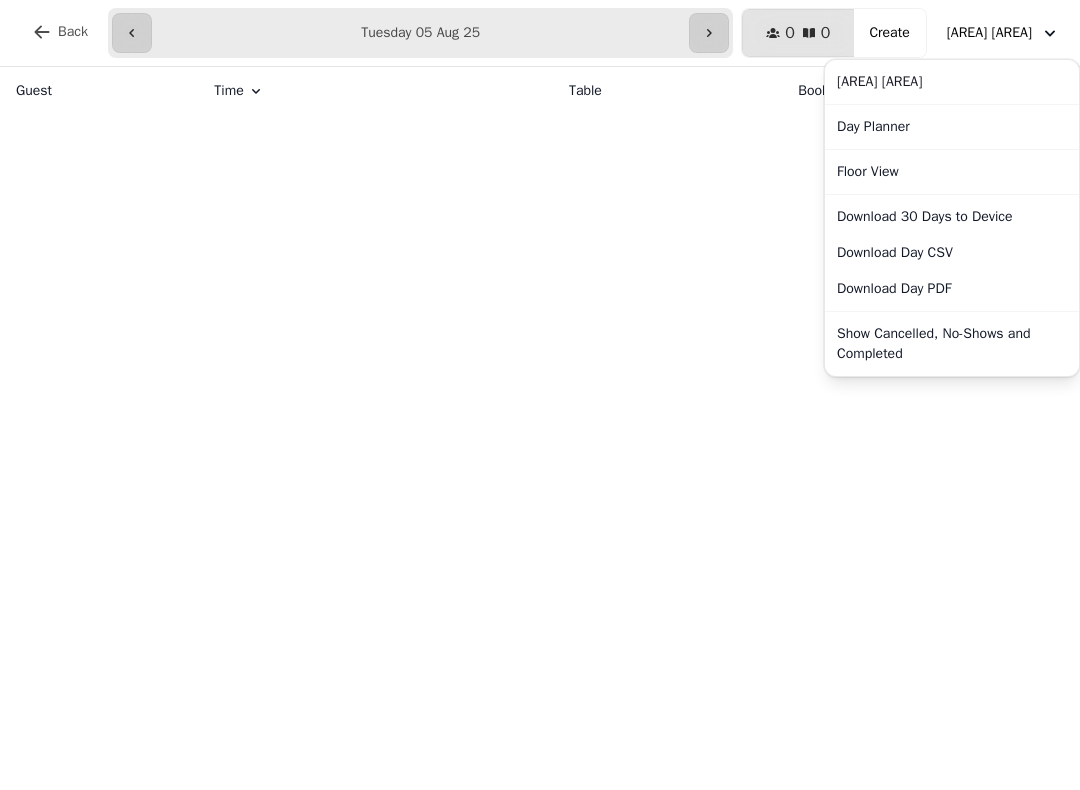 click on "Show Cancelled, No-Shows and Completed" at bounding box center (952, 344) 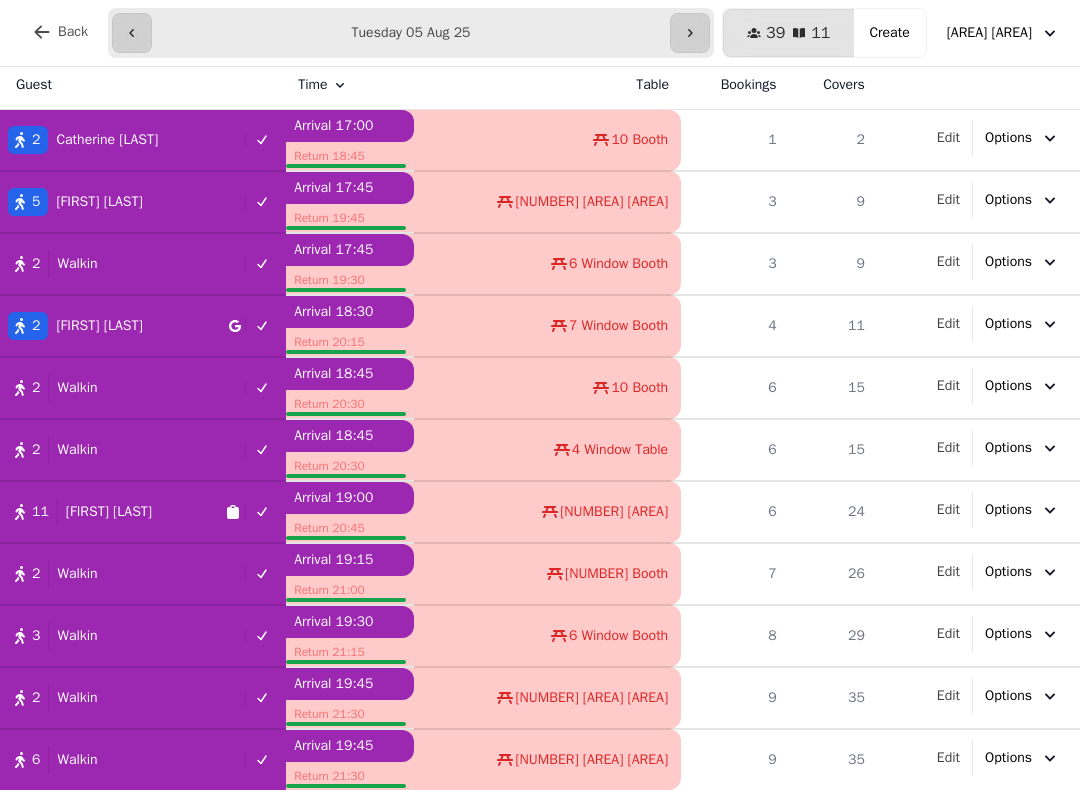 scroll, scrollTop: 6, scrollLeft: 0, axis: vertical 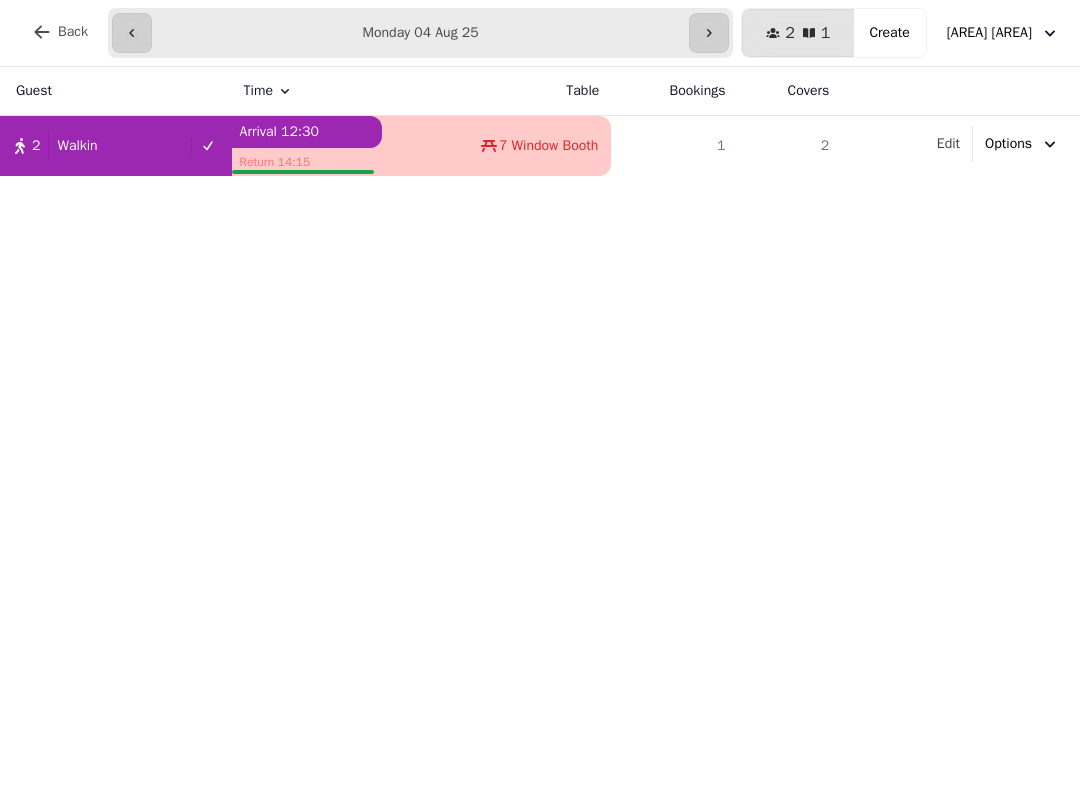 click 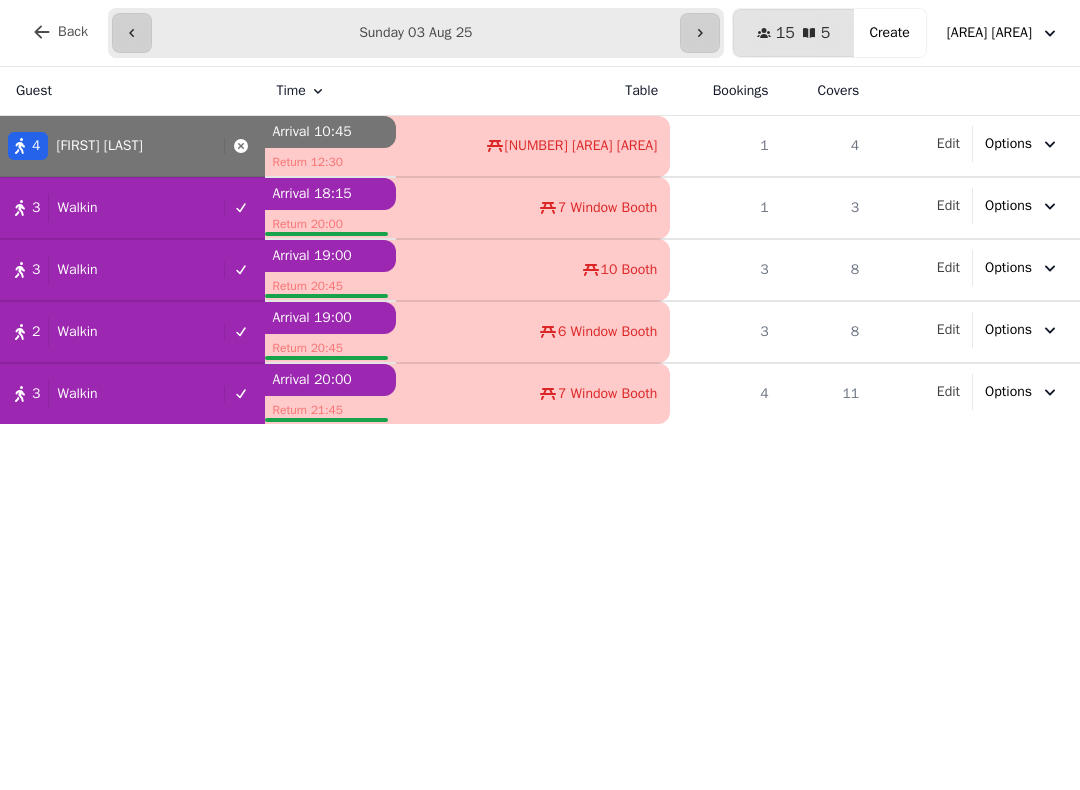 click at bounding box center [132, 33] 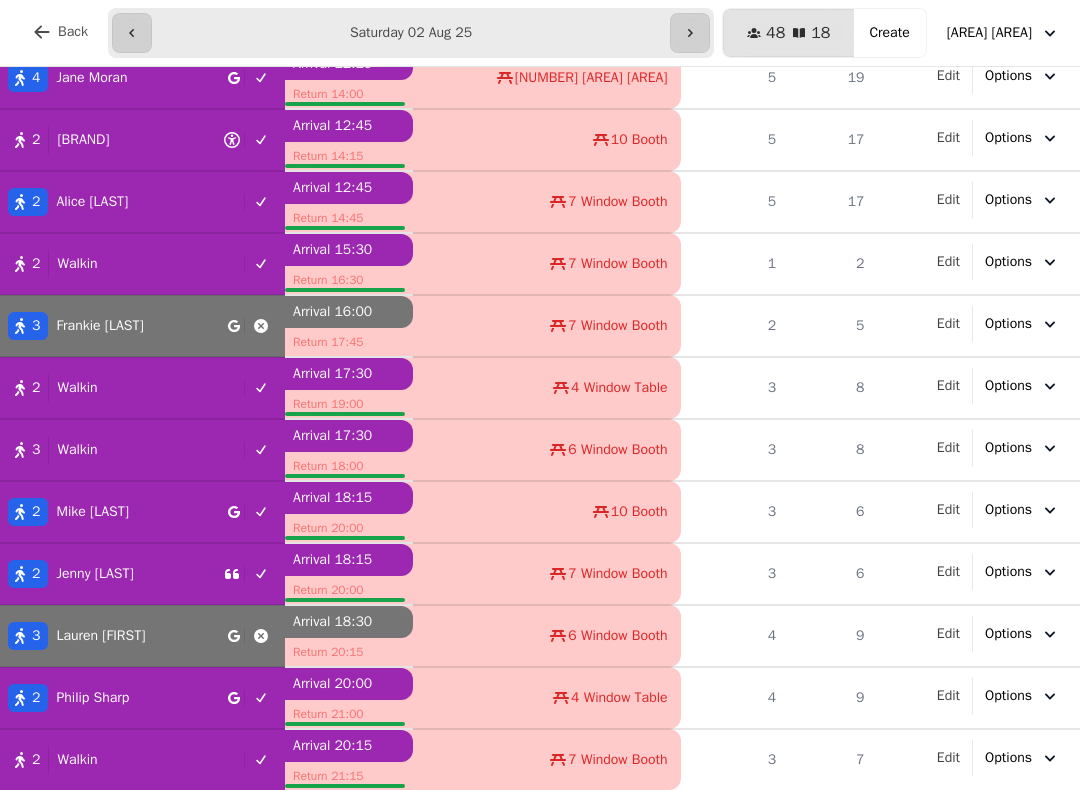 scroll, scrollTop: 440, scrollLeft: 0, axis: vertical 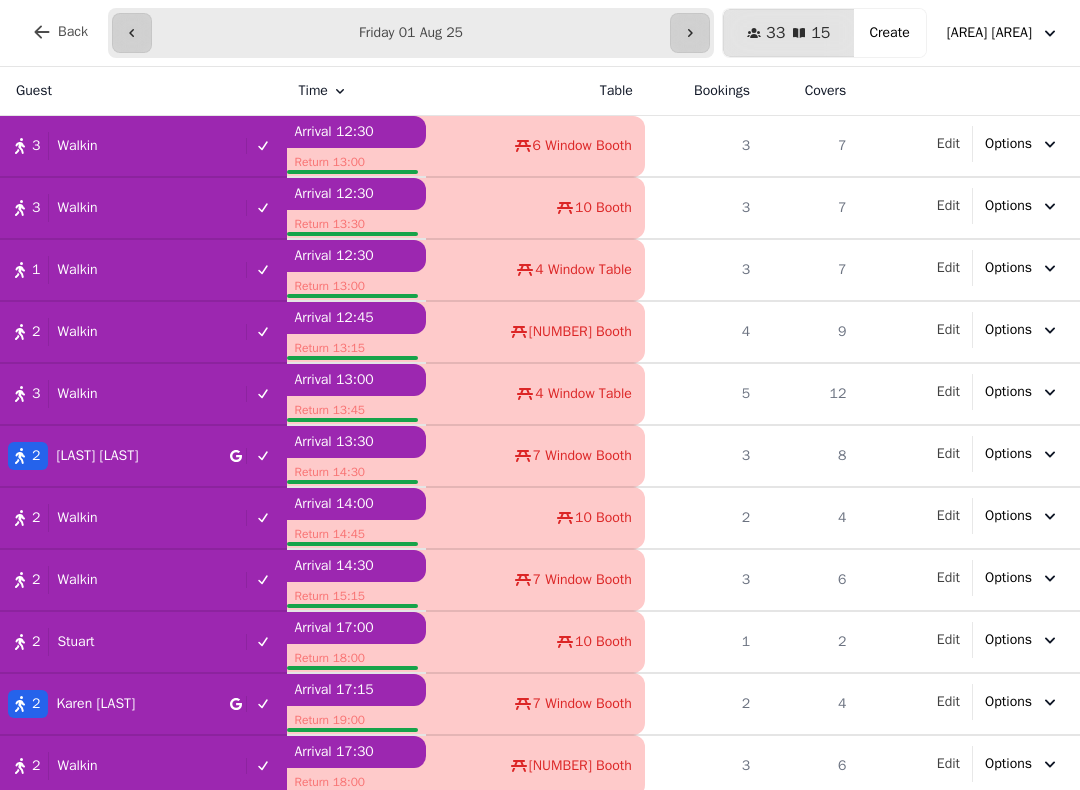 click 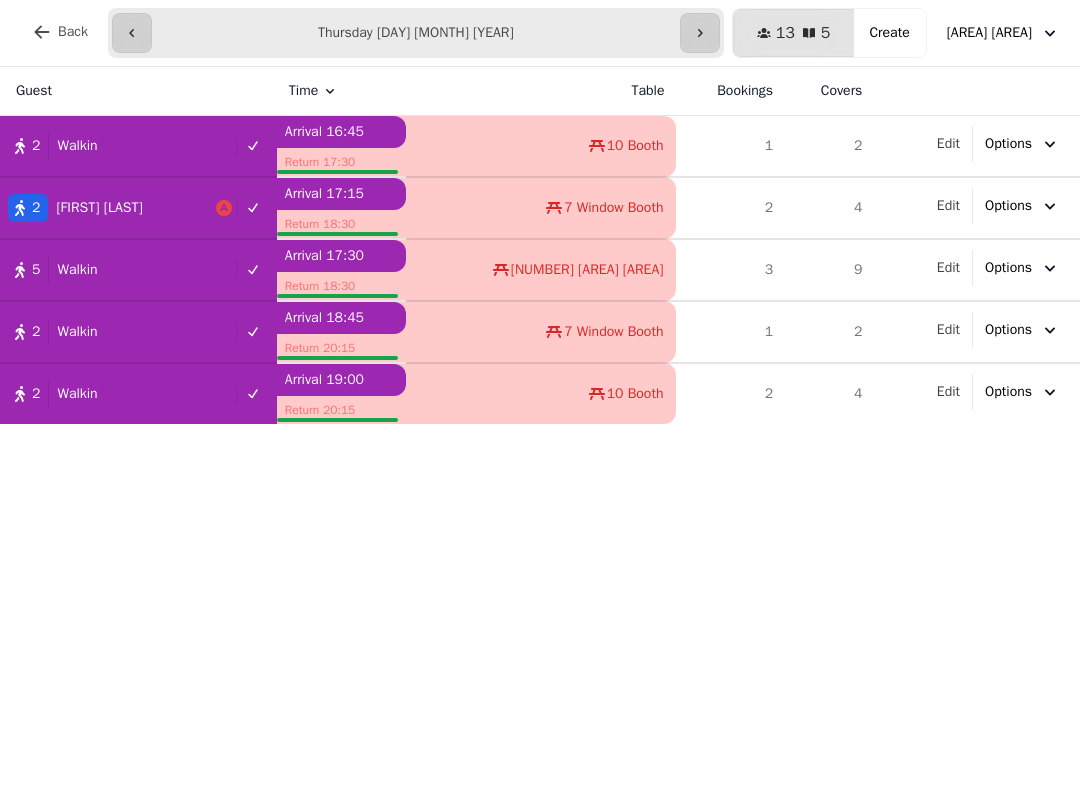 click 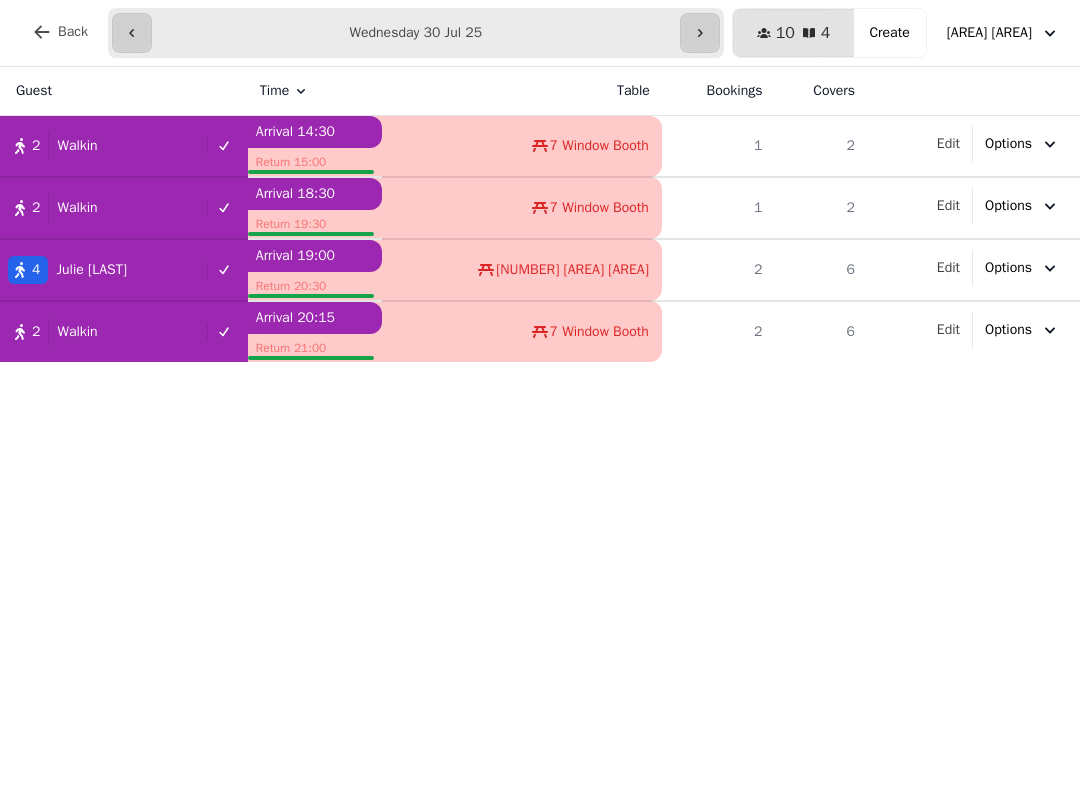 click on "[AREA] [AREA]" at bounding box center [989, 33] 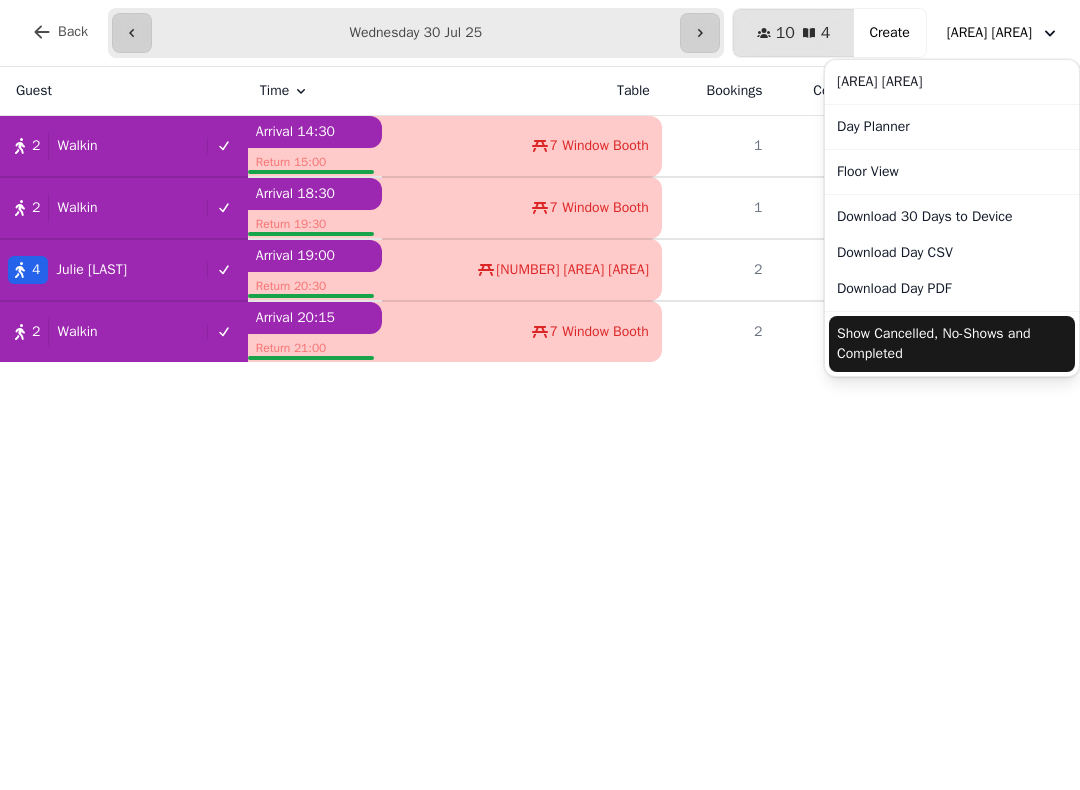 click on "Show Cancelled, No-Shows and Completed" at bounding box center [952, 344] 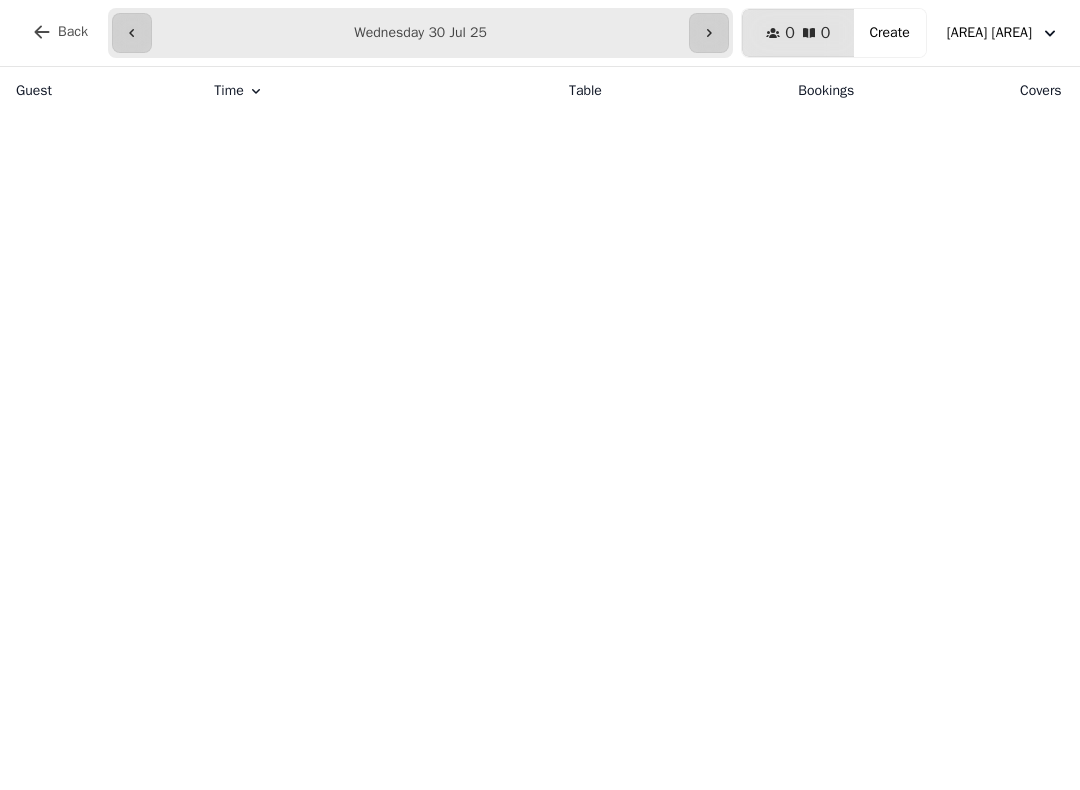 click at bounding box center (709, 33) 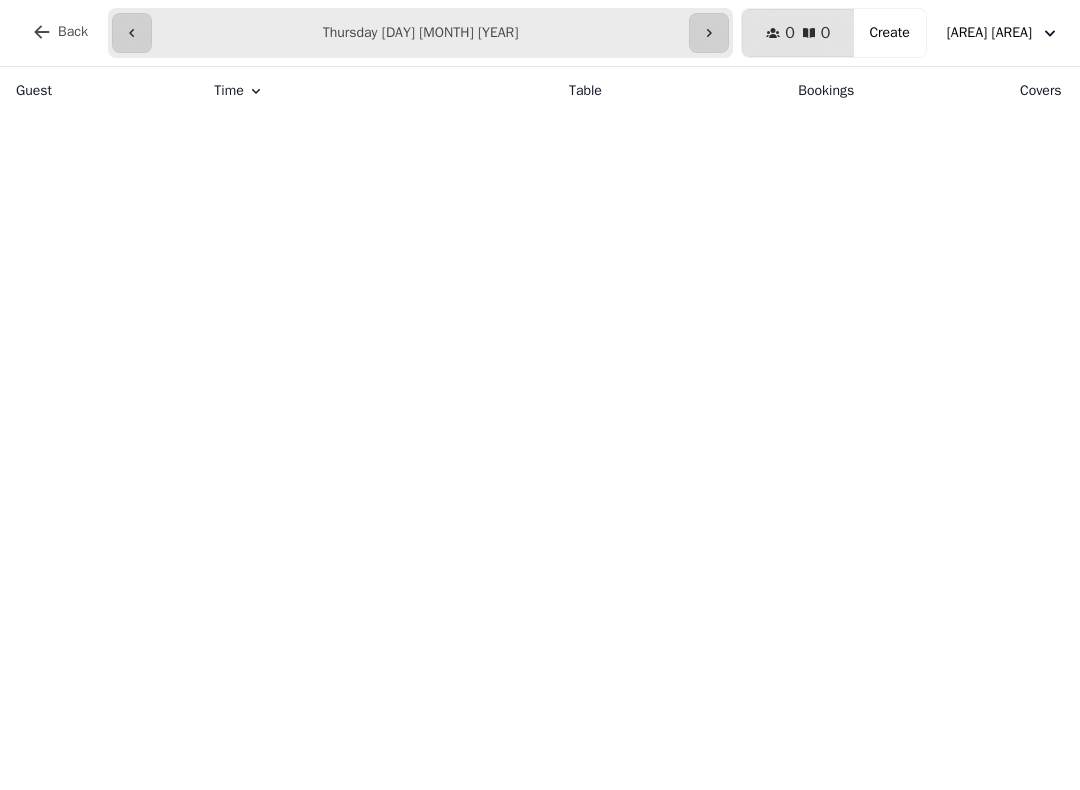 click at bounding box center [132, 33] 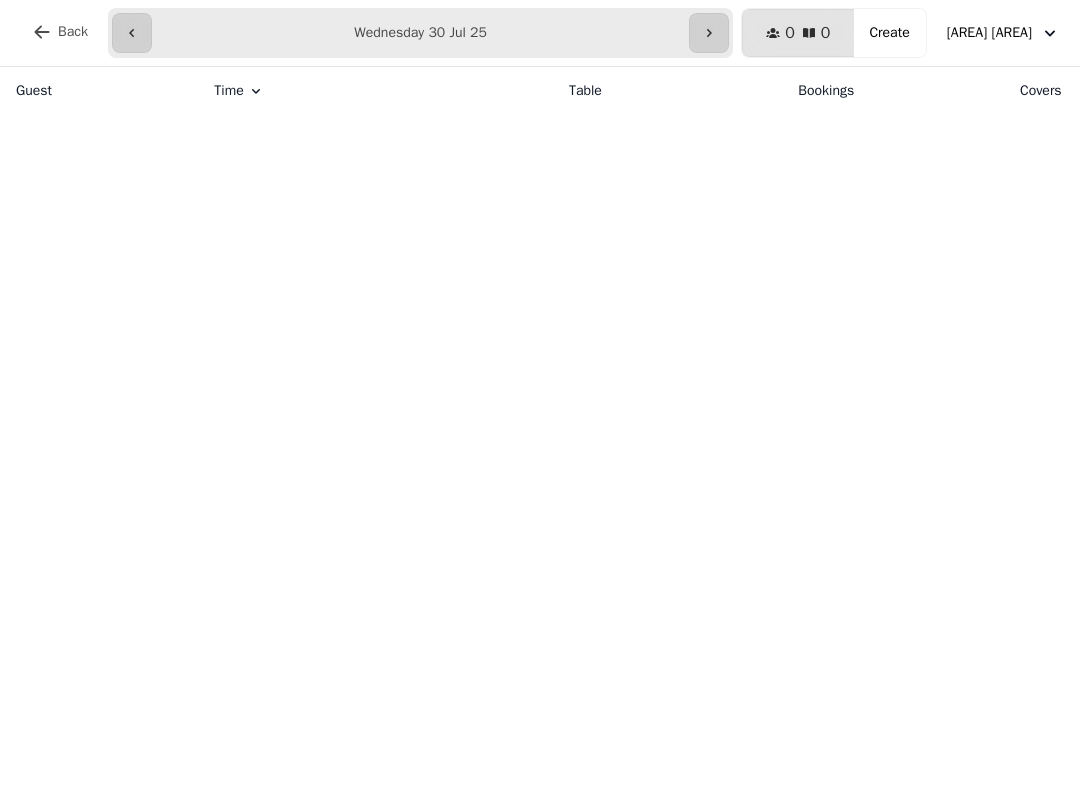 click at bounding box center [132, 33] 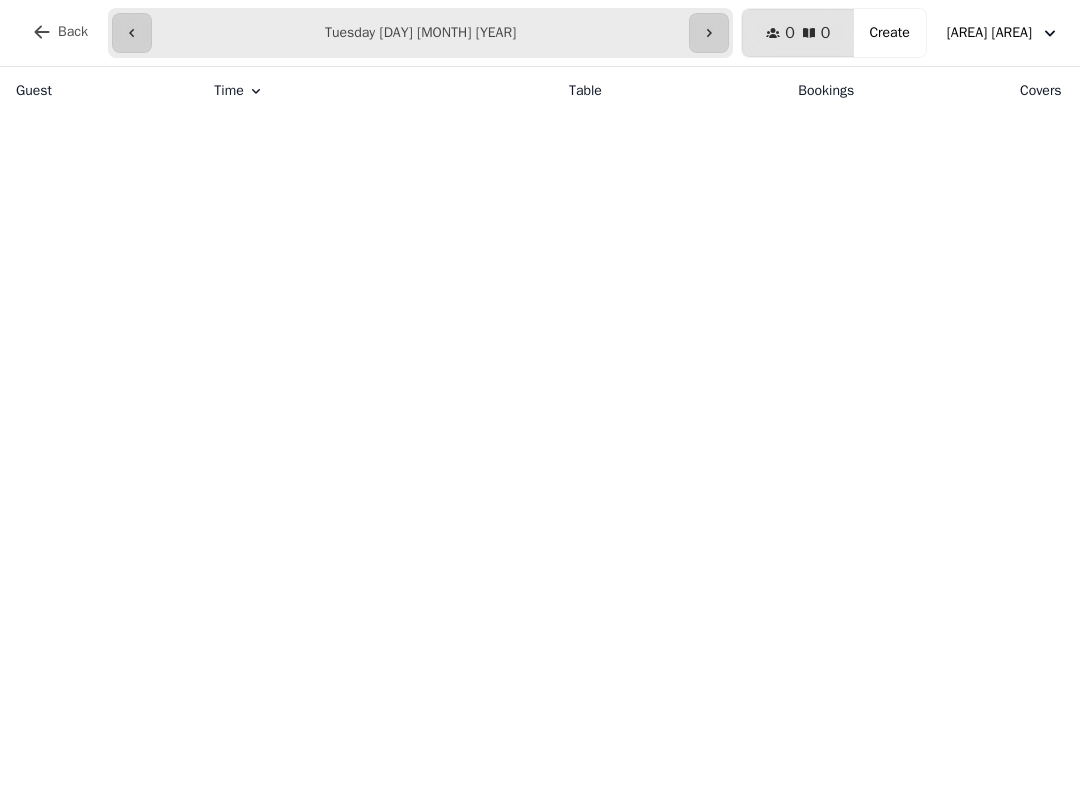click at bounding box center (132, 33) 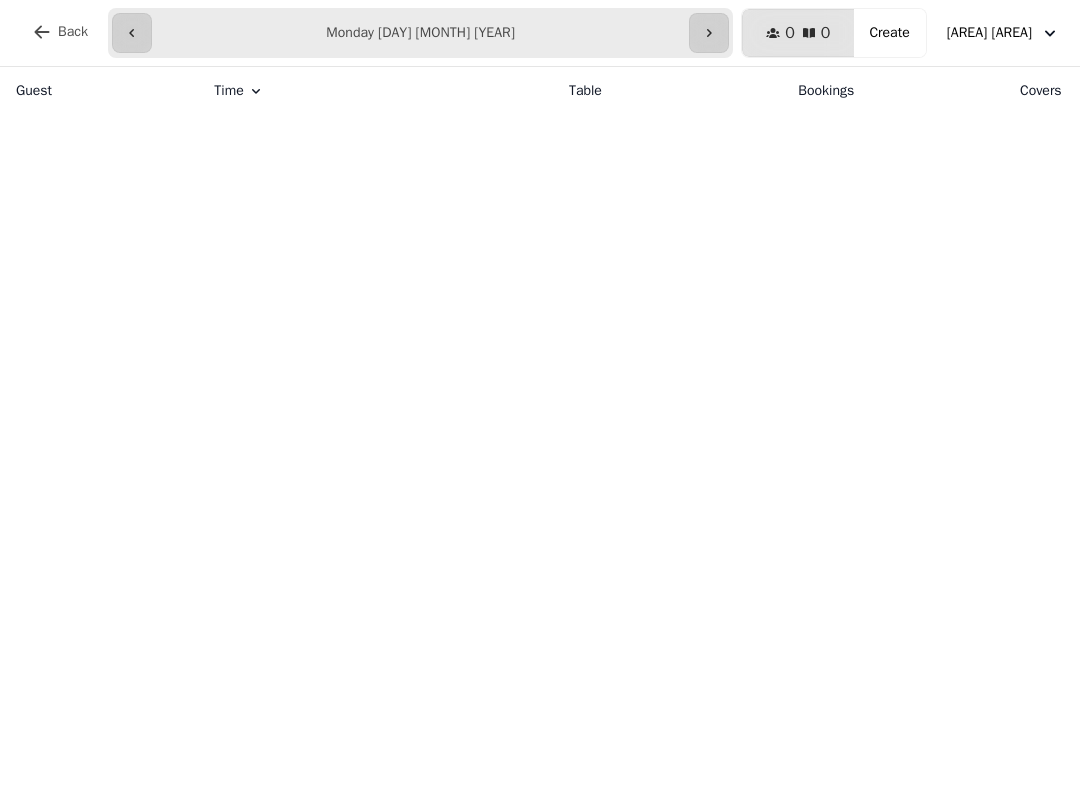 click 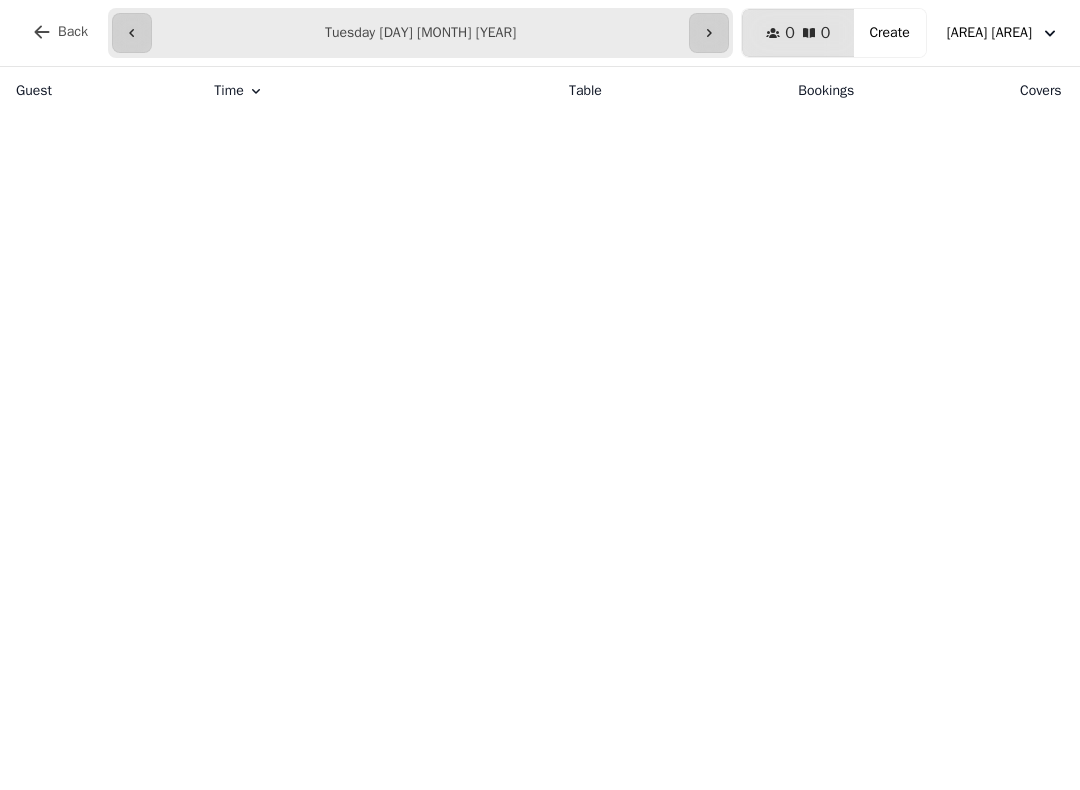 click at bounding box center [709, 33] 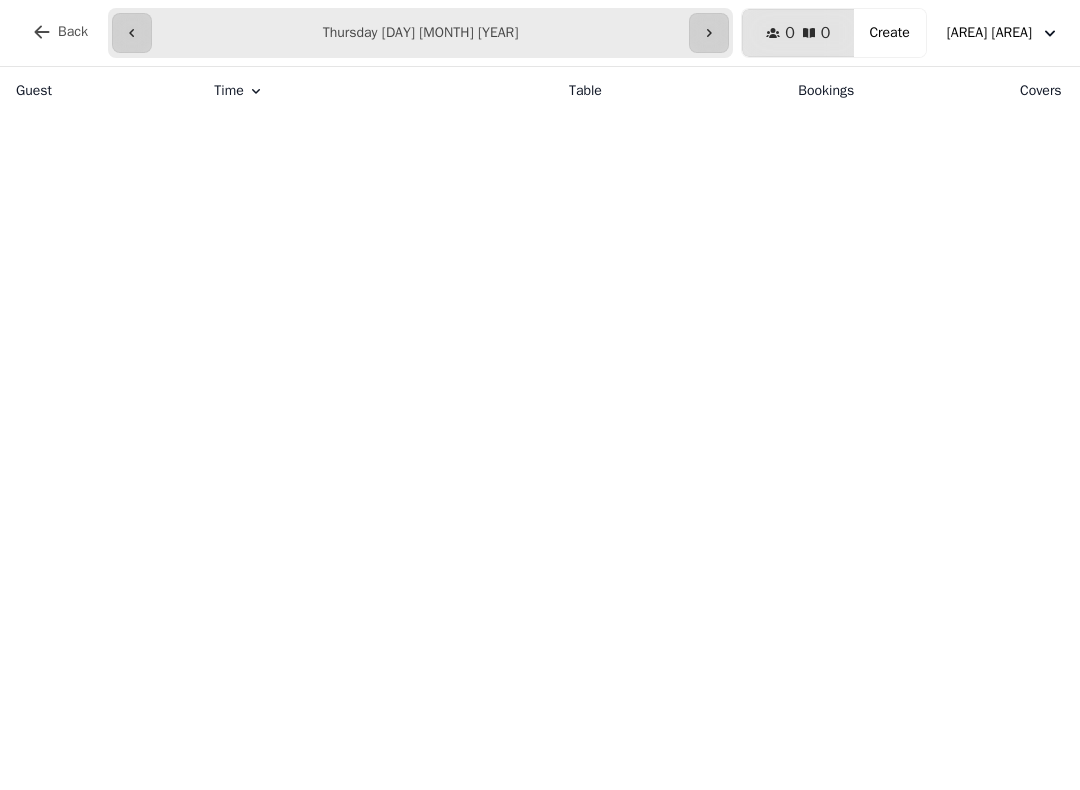 click at bounding box center (709, 33) 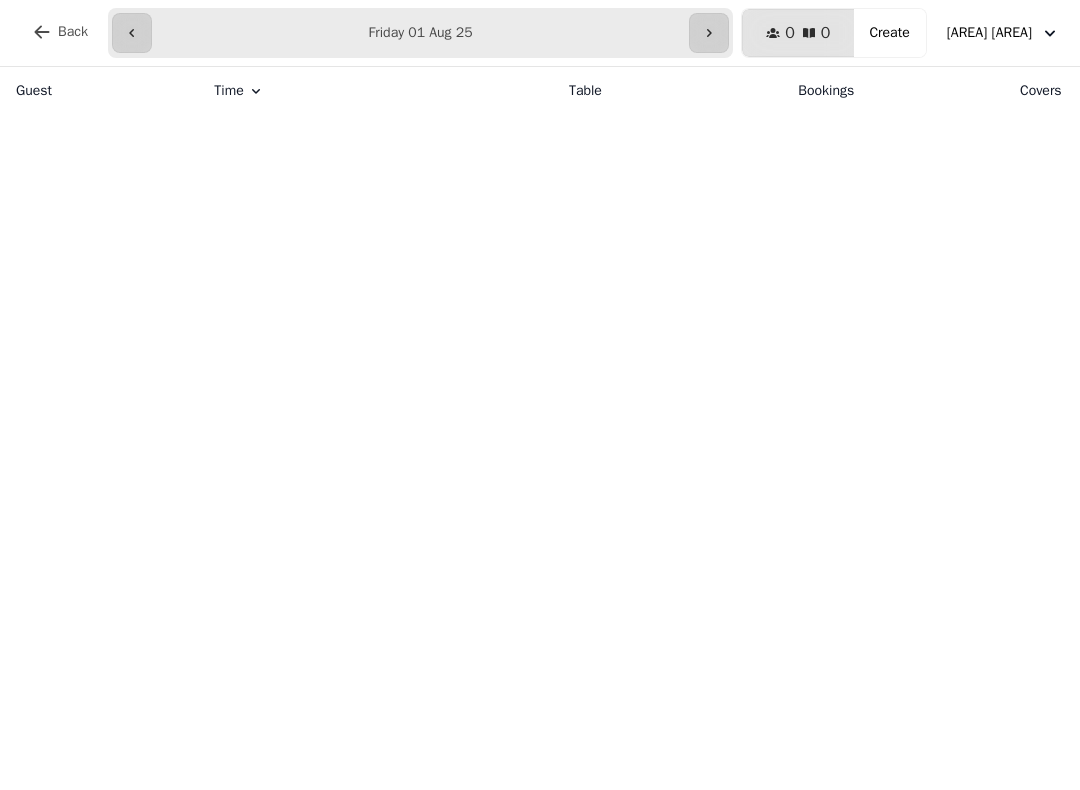 click 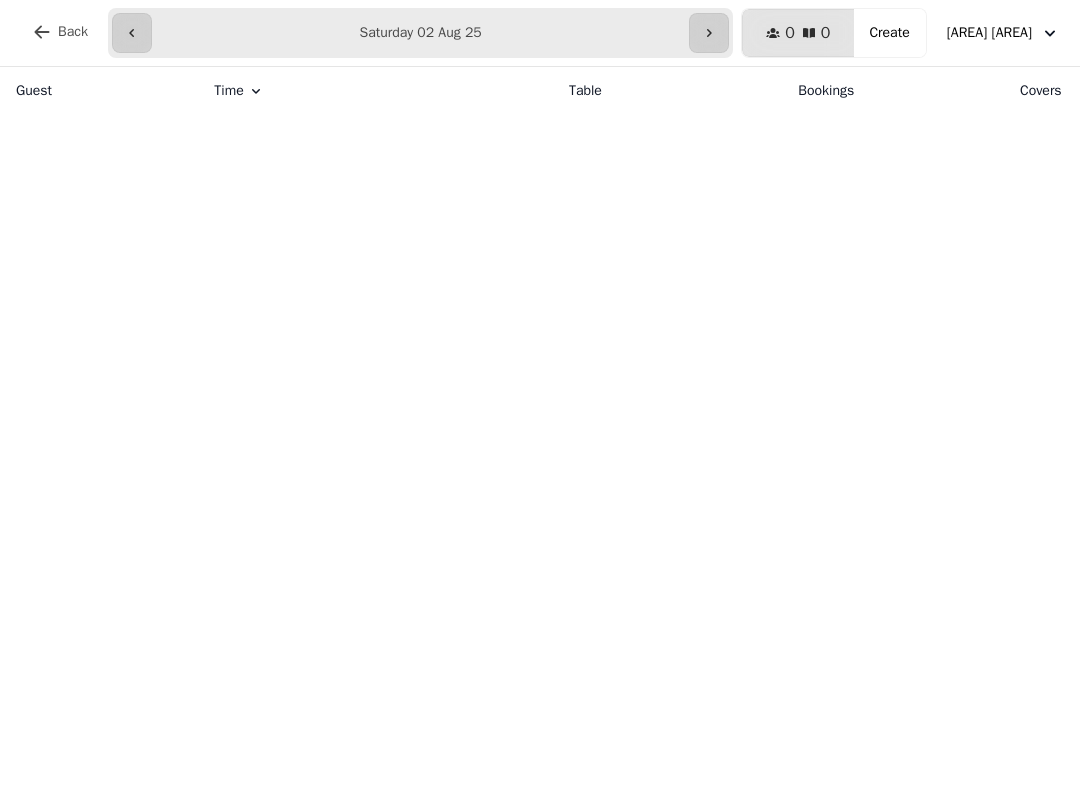 click at bounding box center [709, 33] 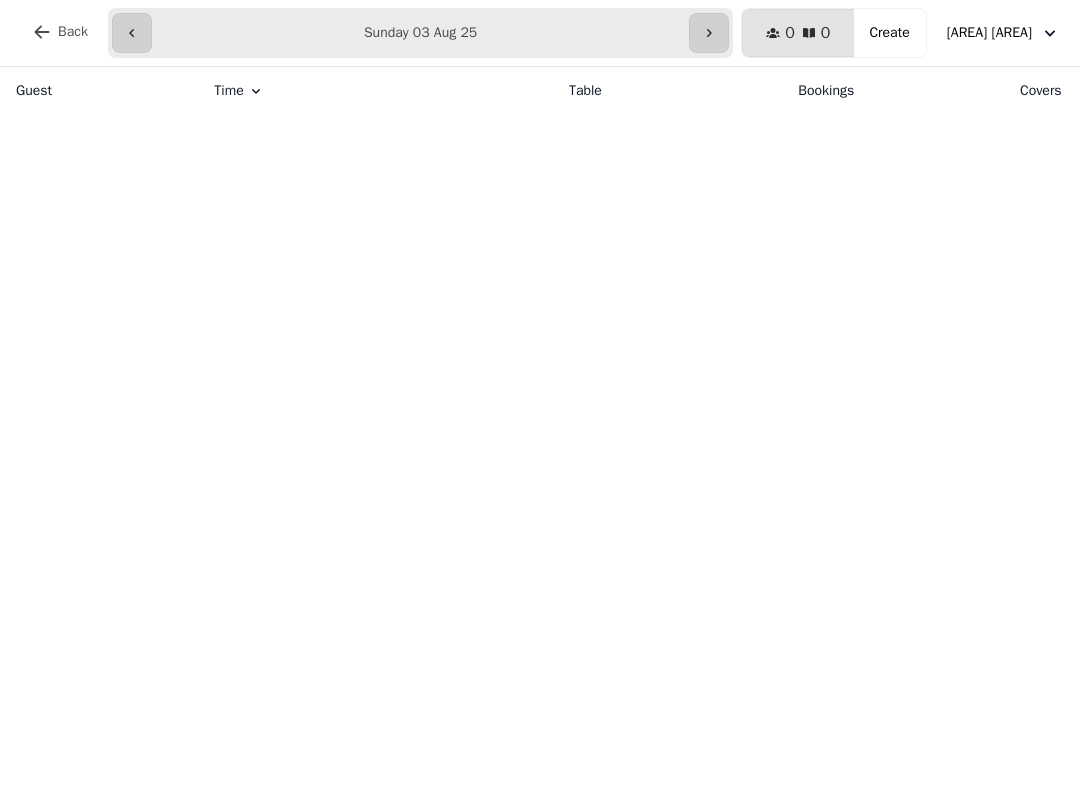 click 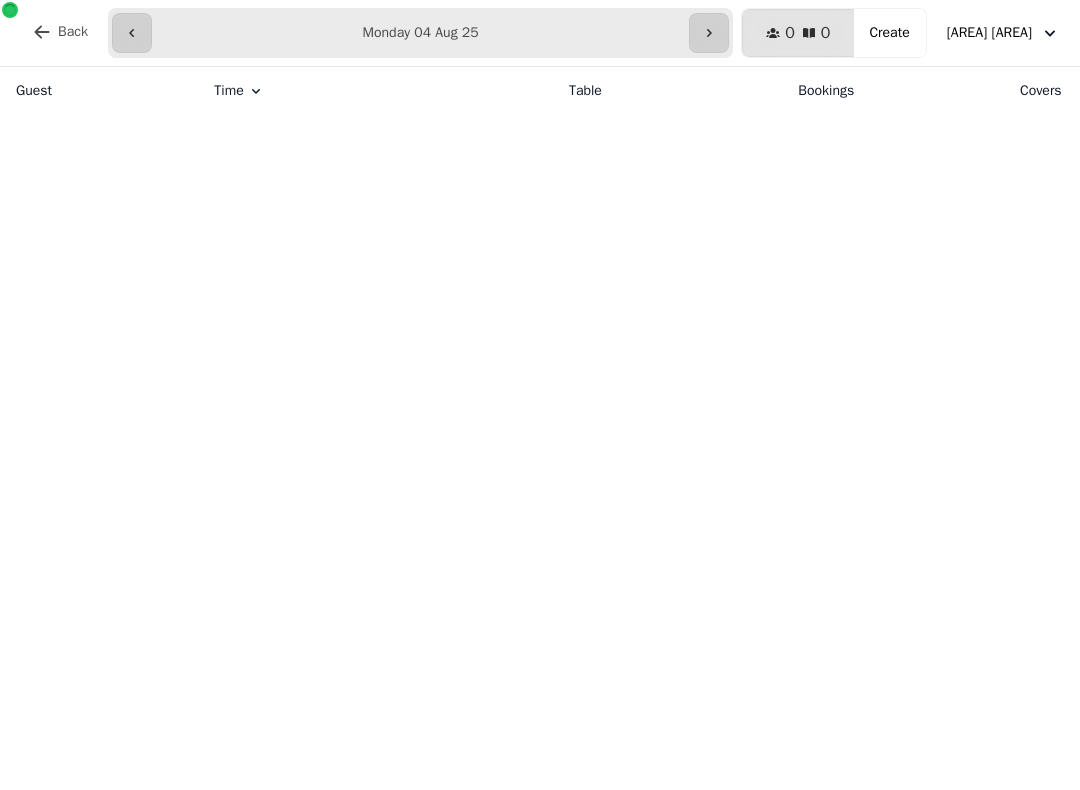 click at bounding box center [709, 33] 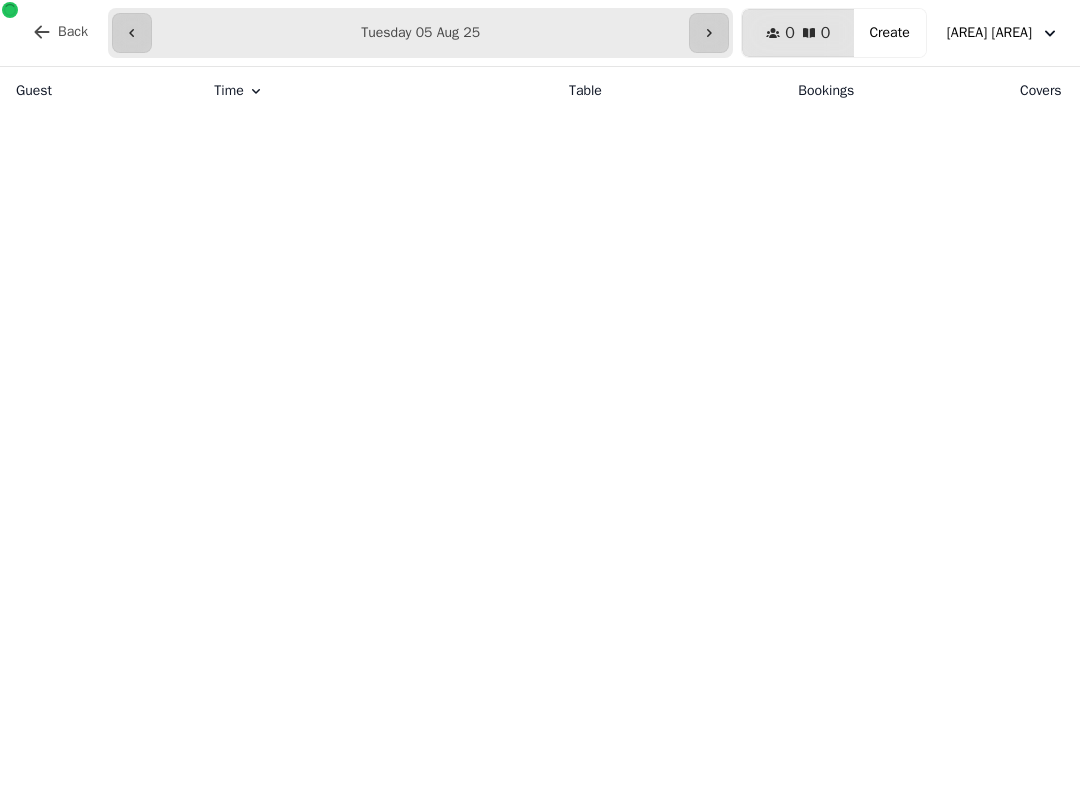 click at bounding box center [709, 33] 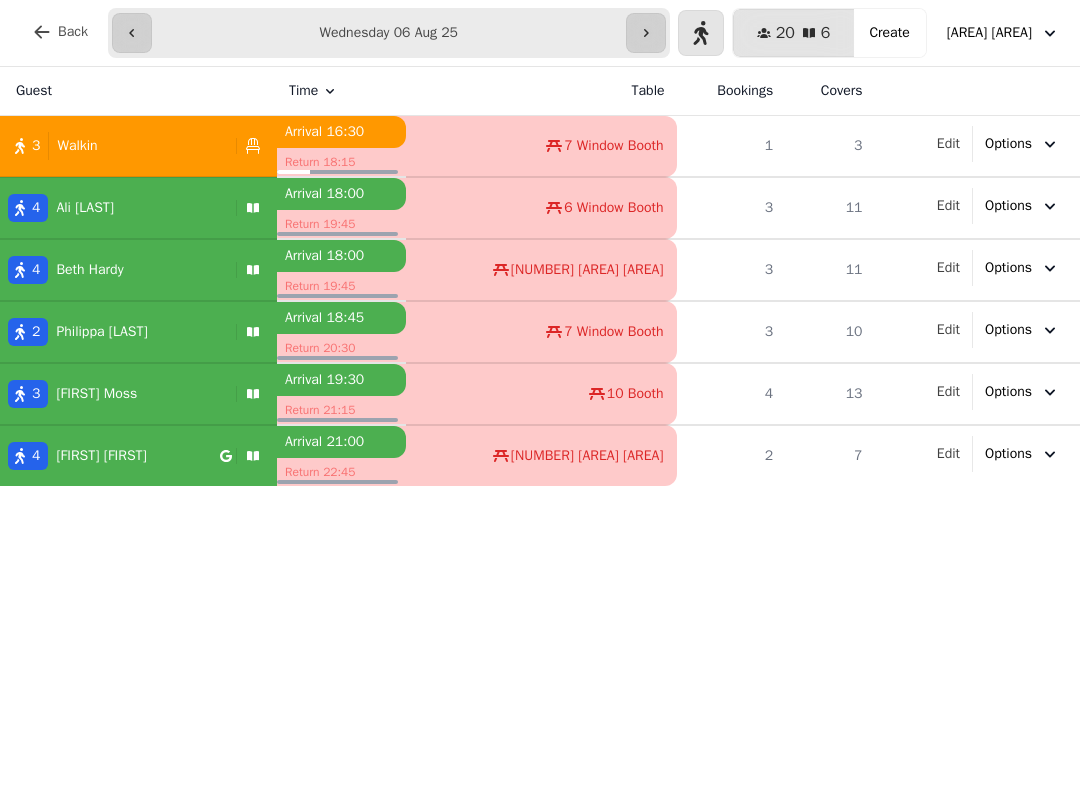 click on "Create" at bounding box center (889, 33) 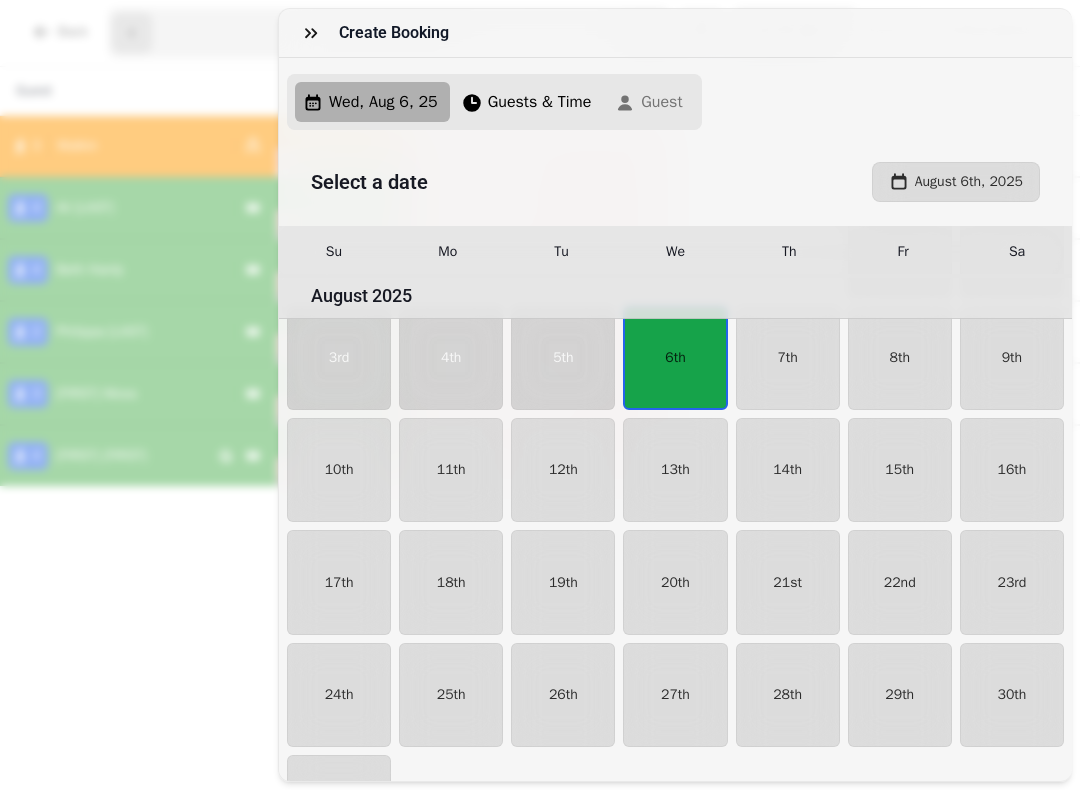 scroll, scrollTop: 135, scrollLeft: 0, axis: vertical 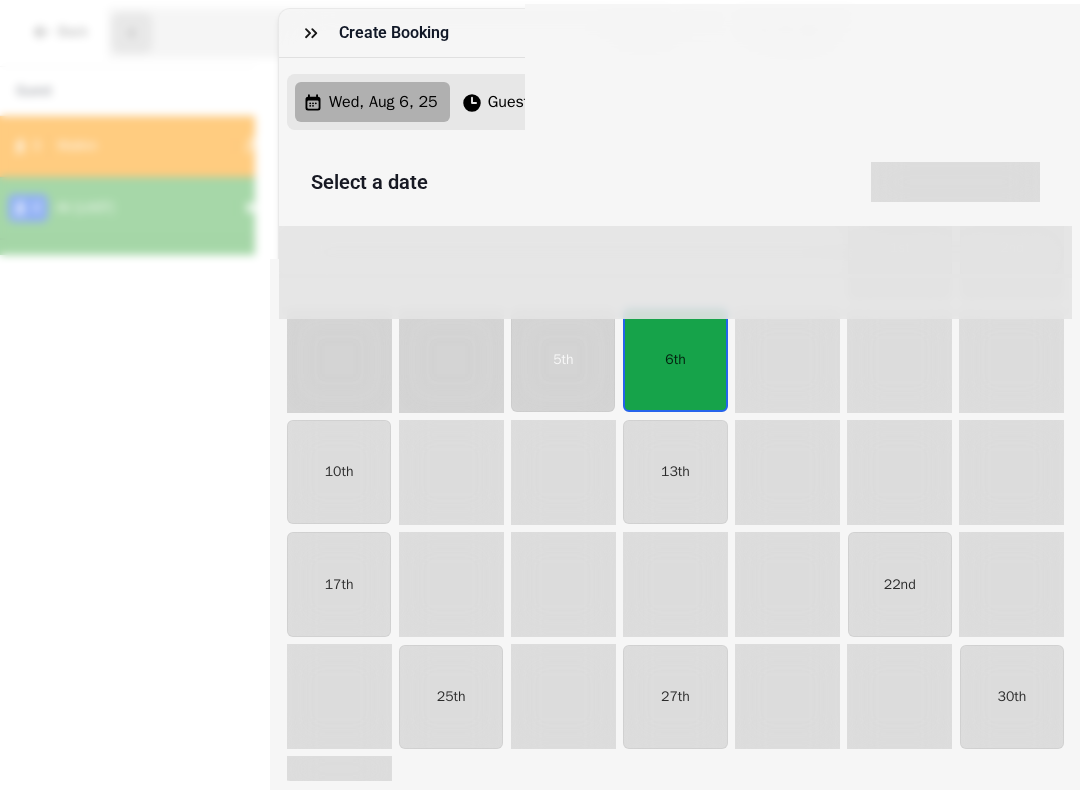 click on "23rd" at bounding box center [1012, 585] 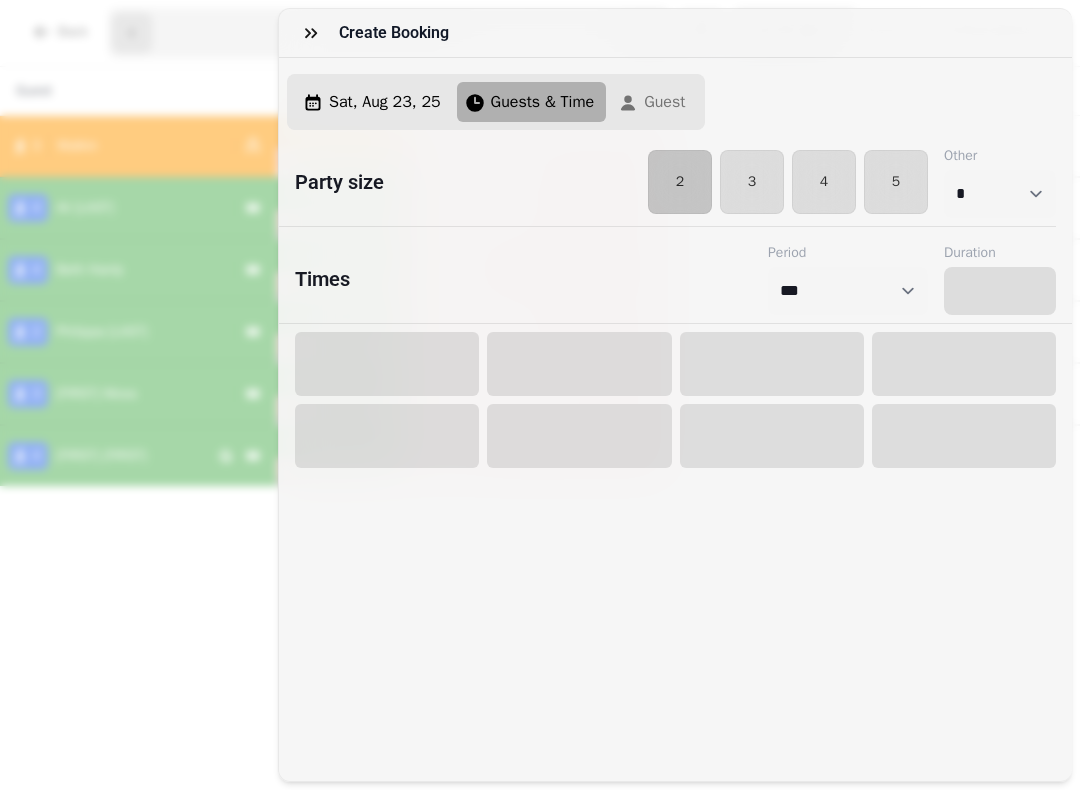 select on "****" 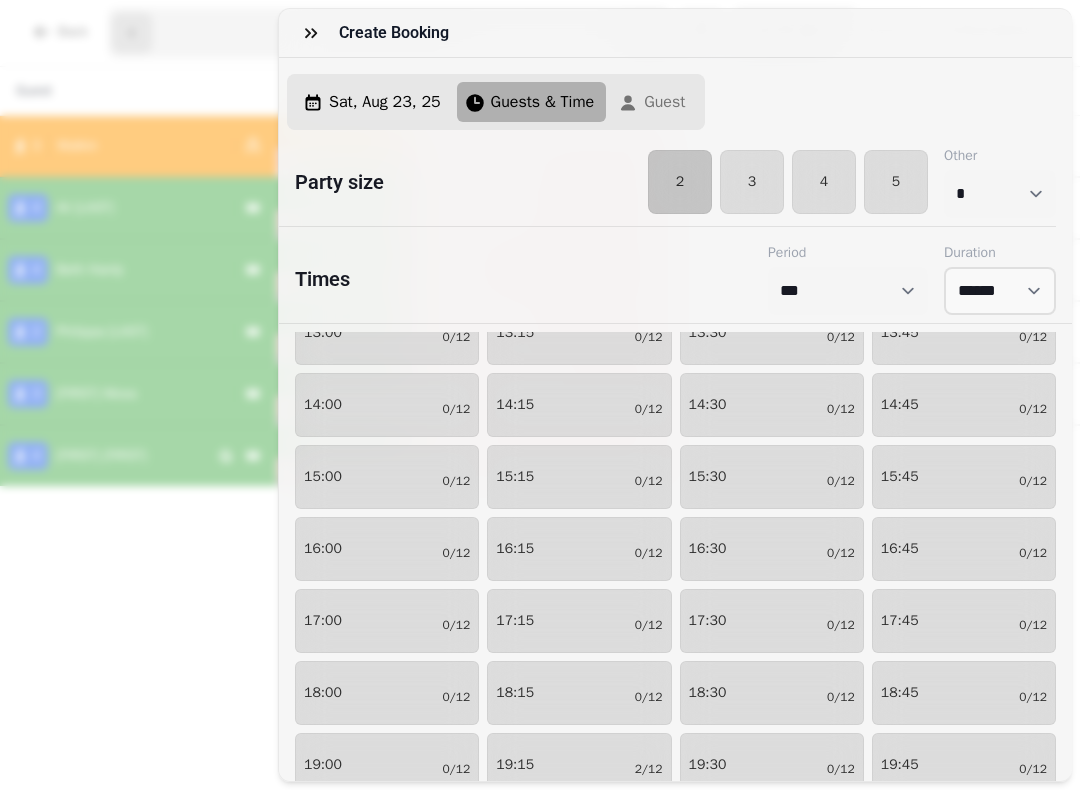 scroll, scrollTop: 246, scrollLeft: 0, axis: vertical 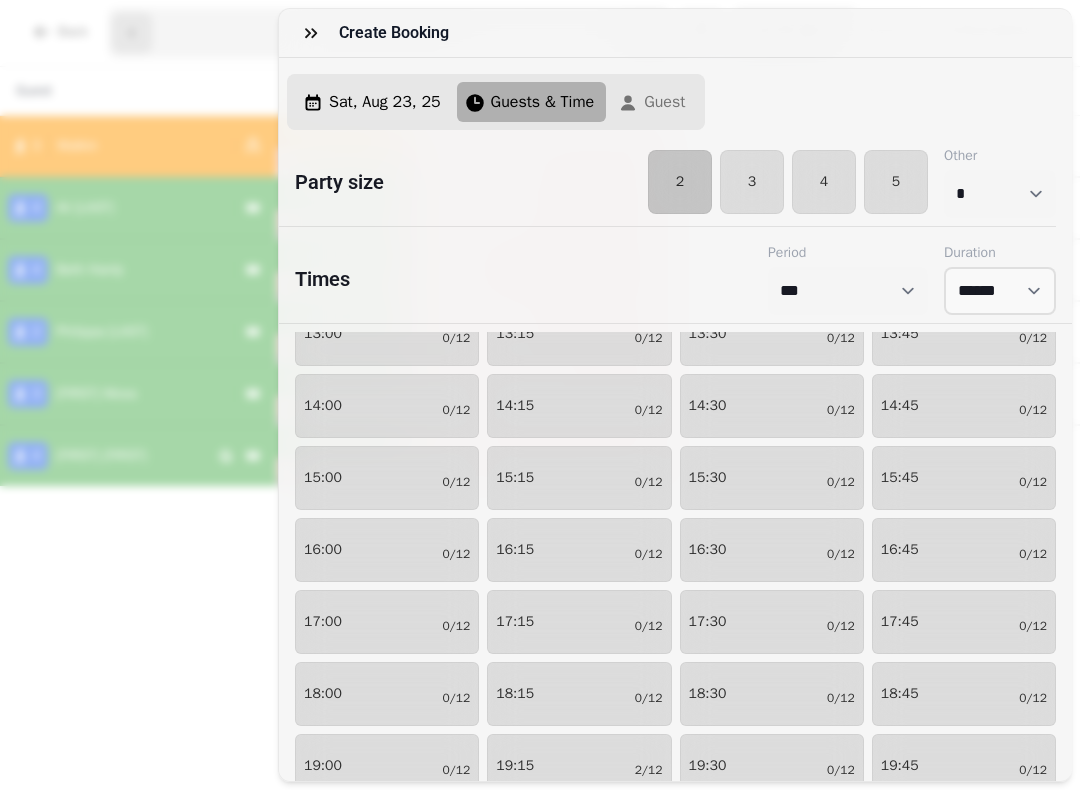 click on "18:15 0/[NUMBER]" at bounding box center [579, 694] 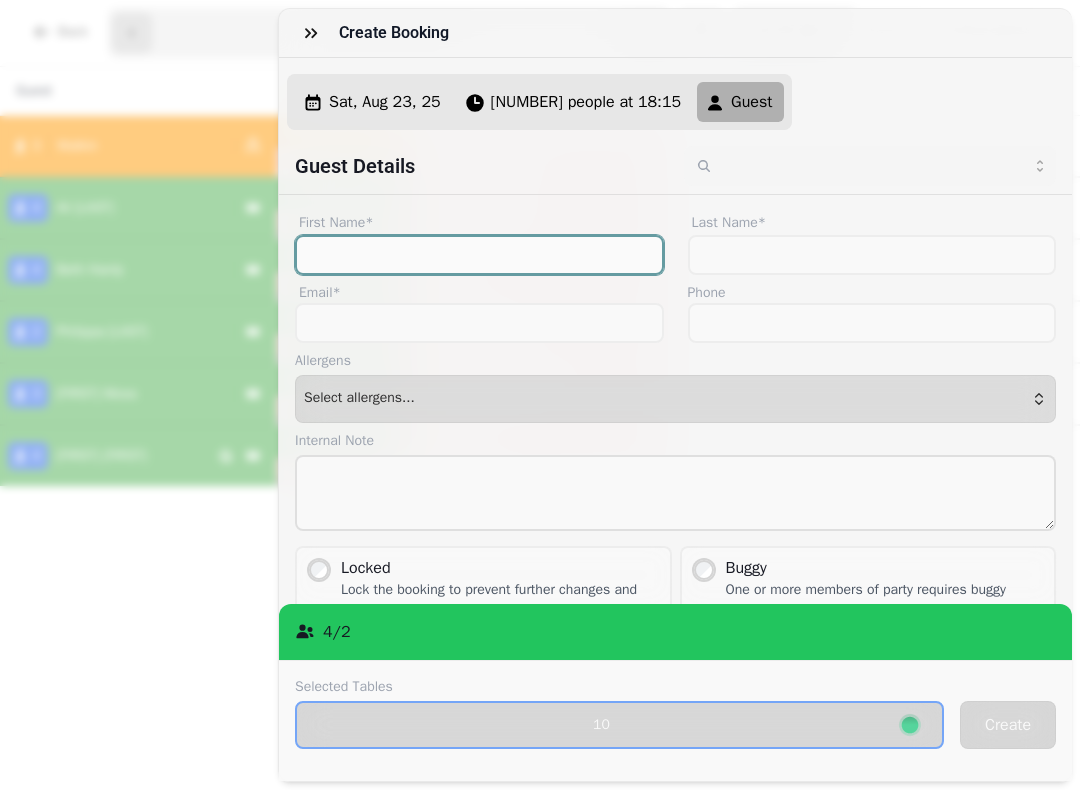 click on "First Name*" at bounding box center (479, 255) 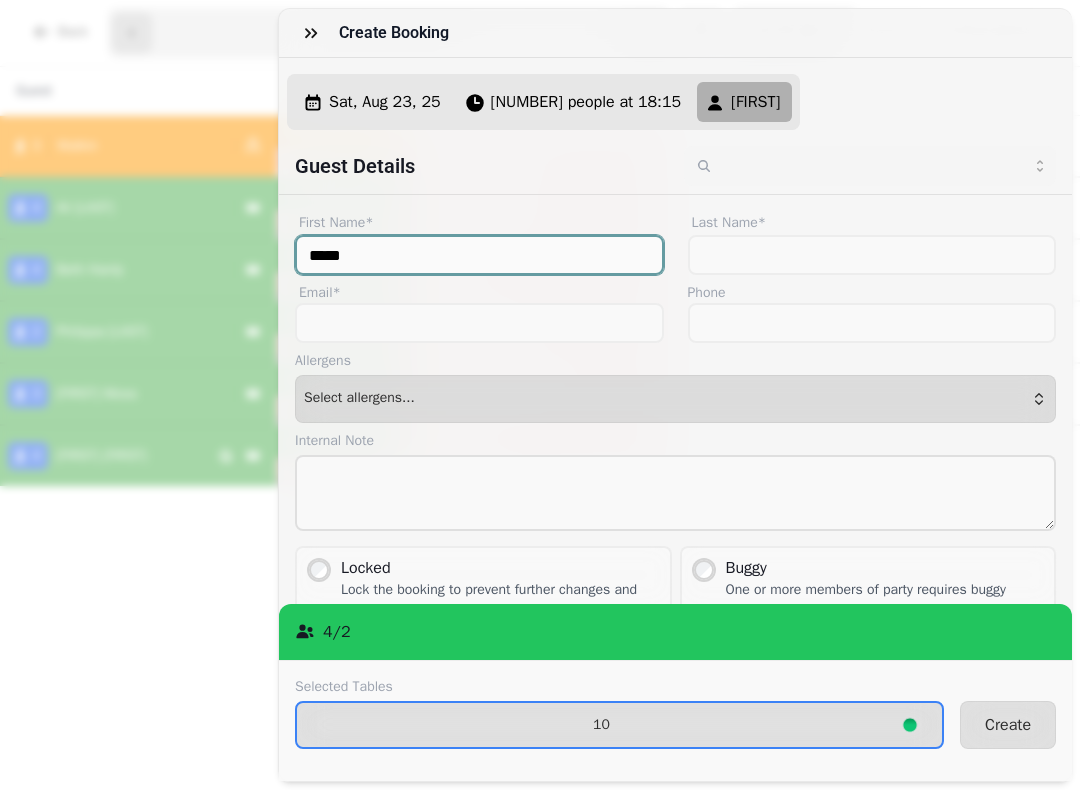 type on "*****" 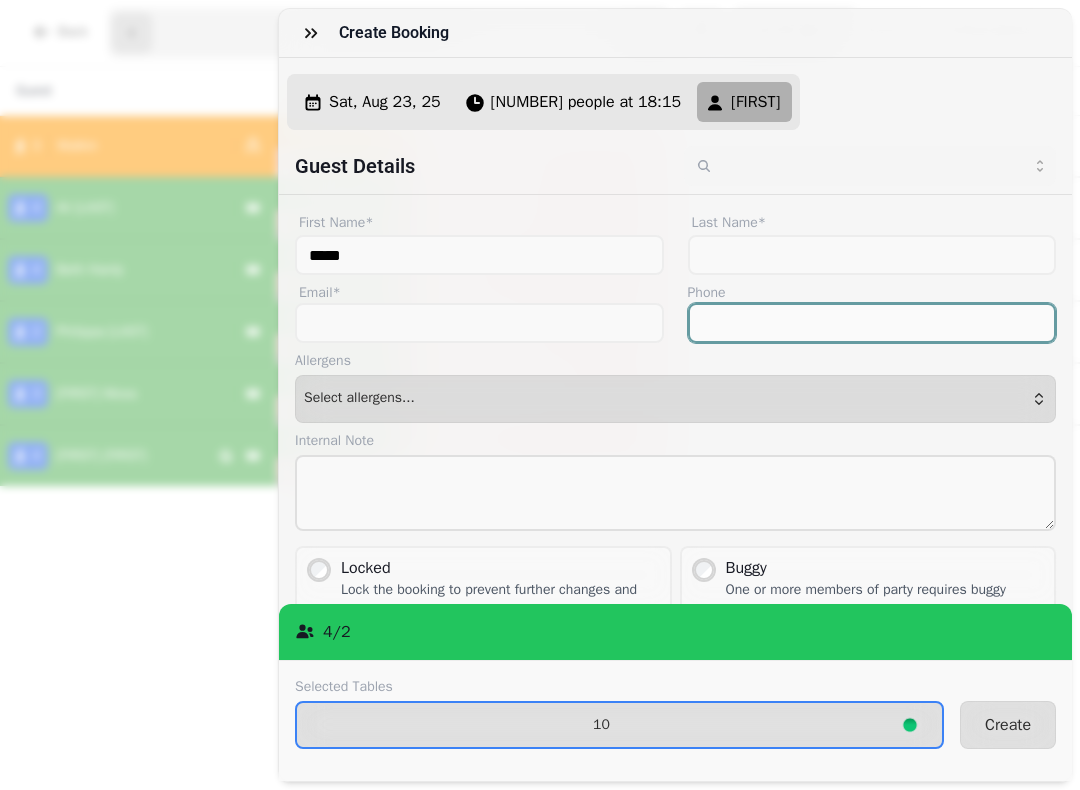 click on "Phone" at bounding box center [872, 323] 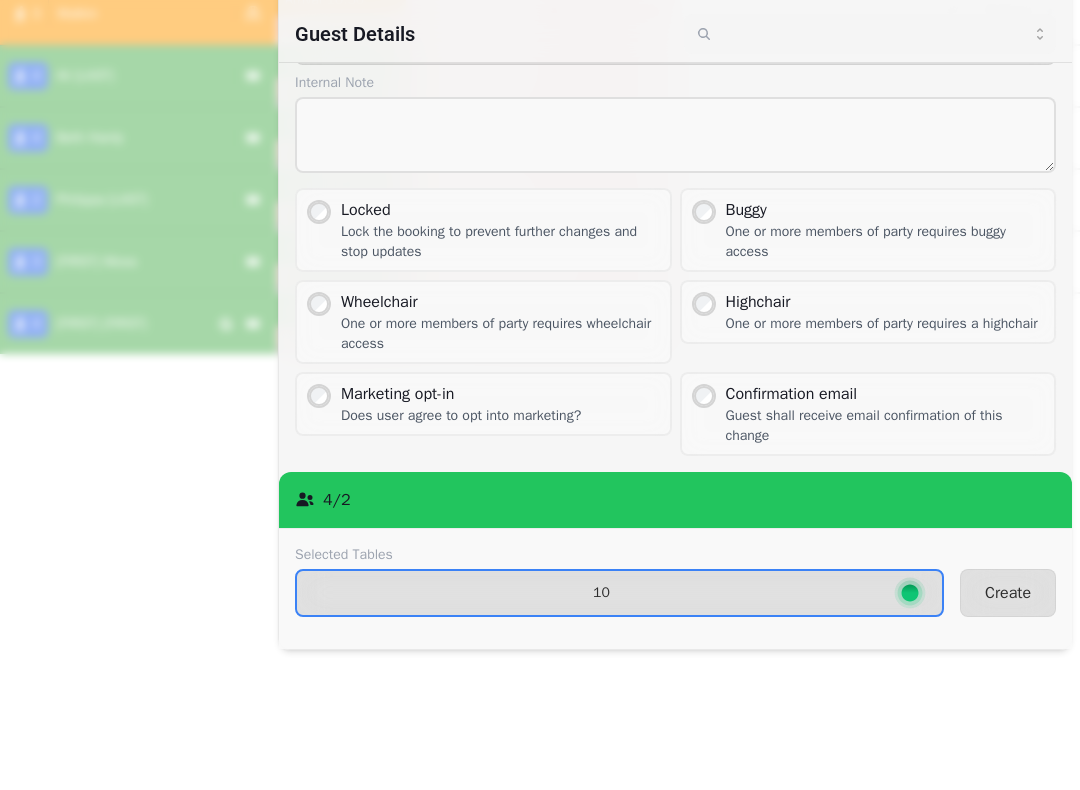 scroll, scrollTop: 225, scrollLeft: 0, axis: vertical 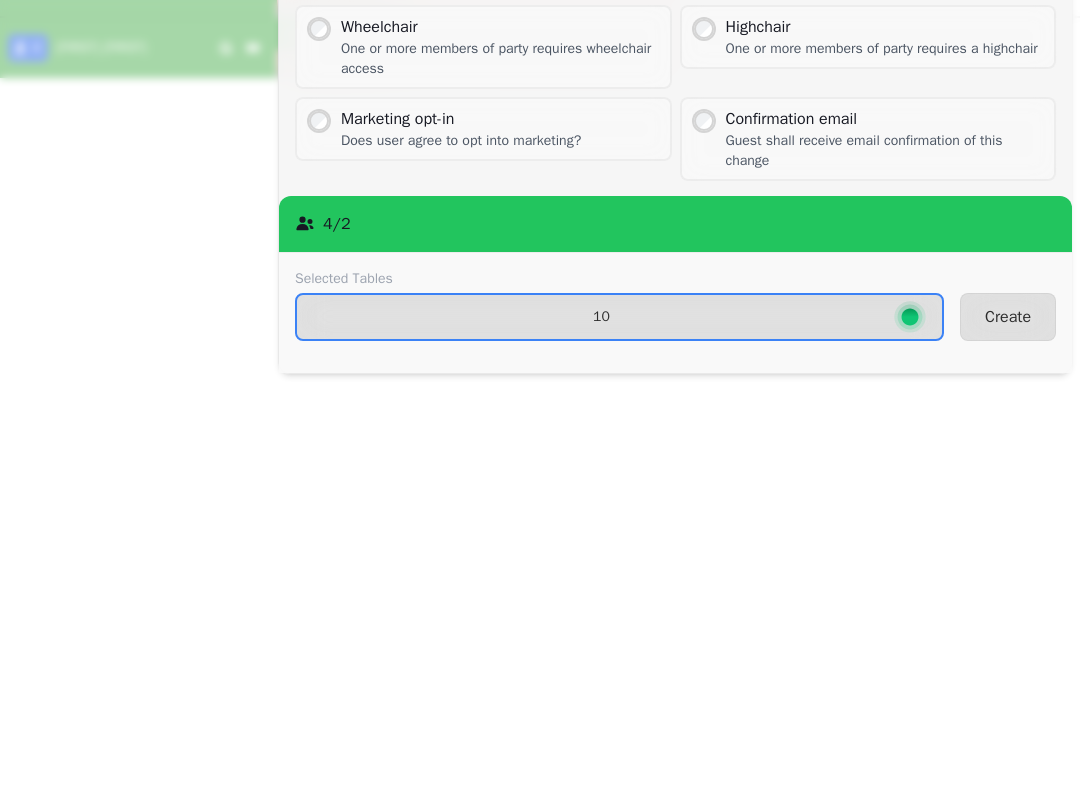 type on "**********" 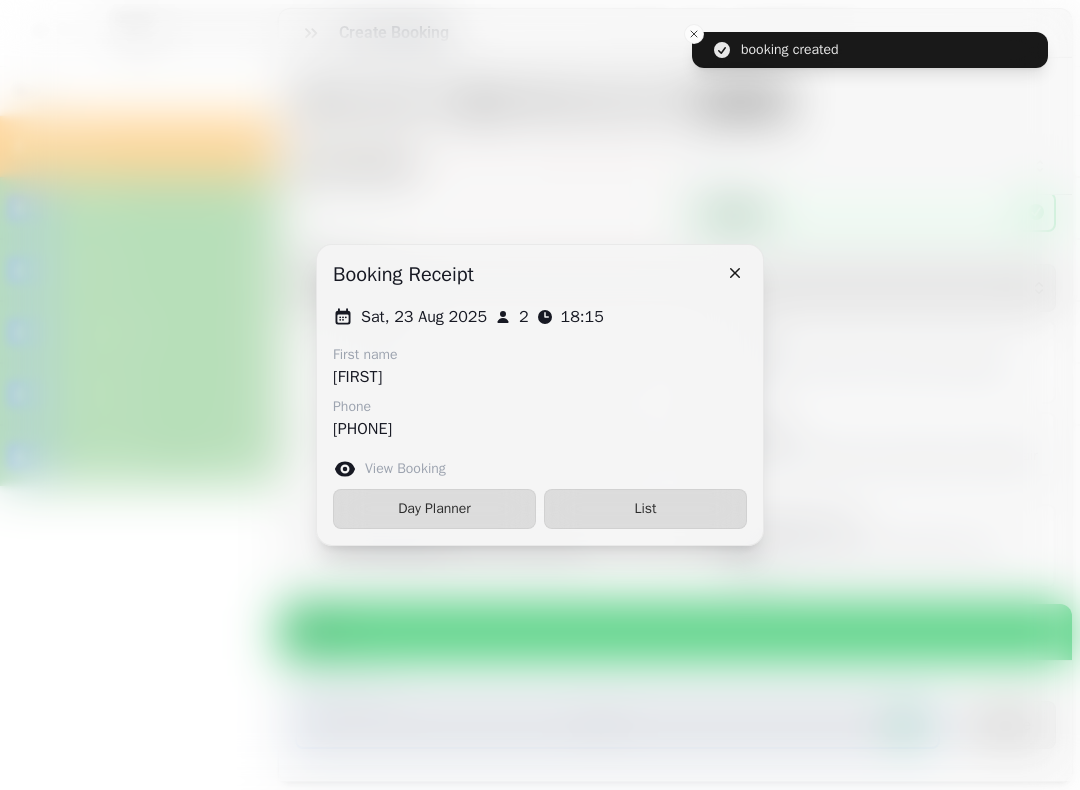 scroll, scrollTop: 111, scrollLeft: 0, axis: vertical 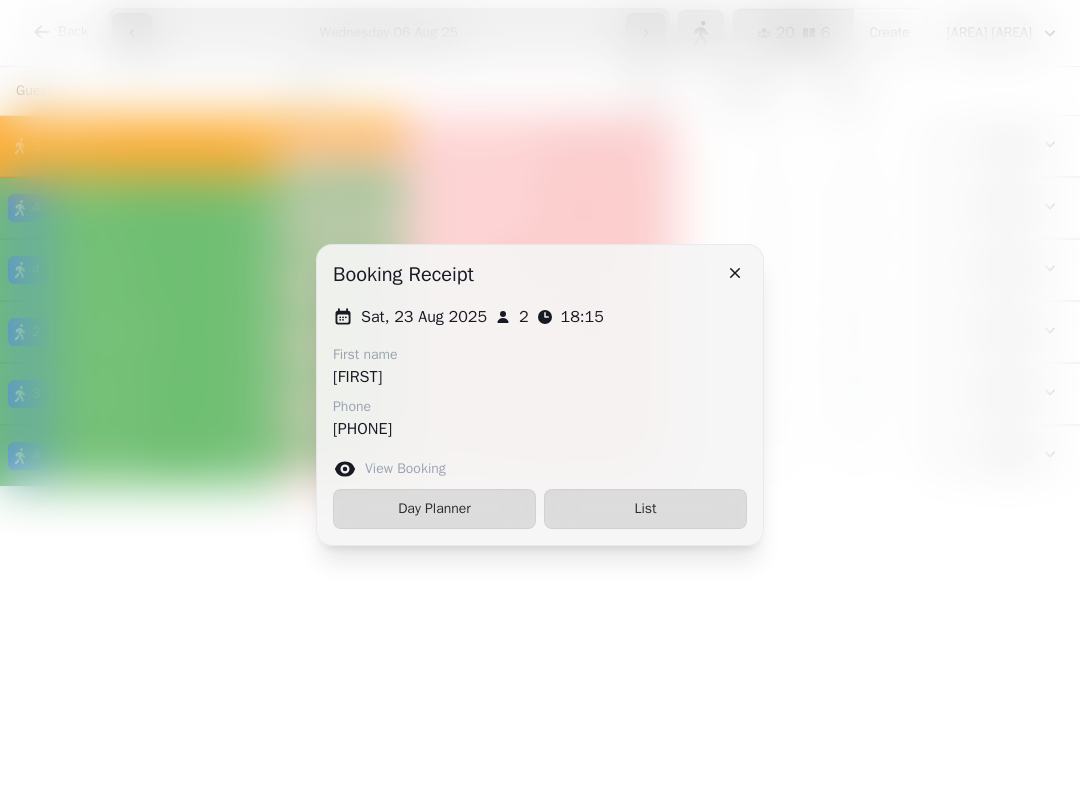 click 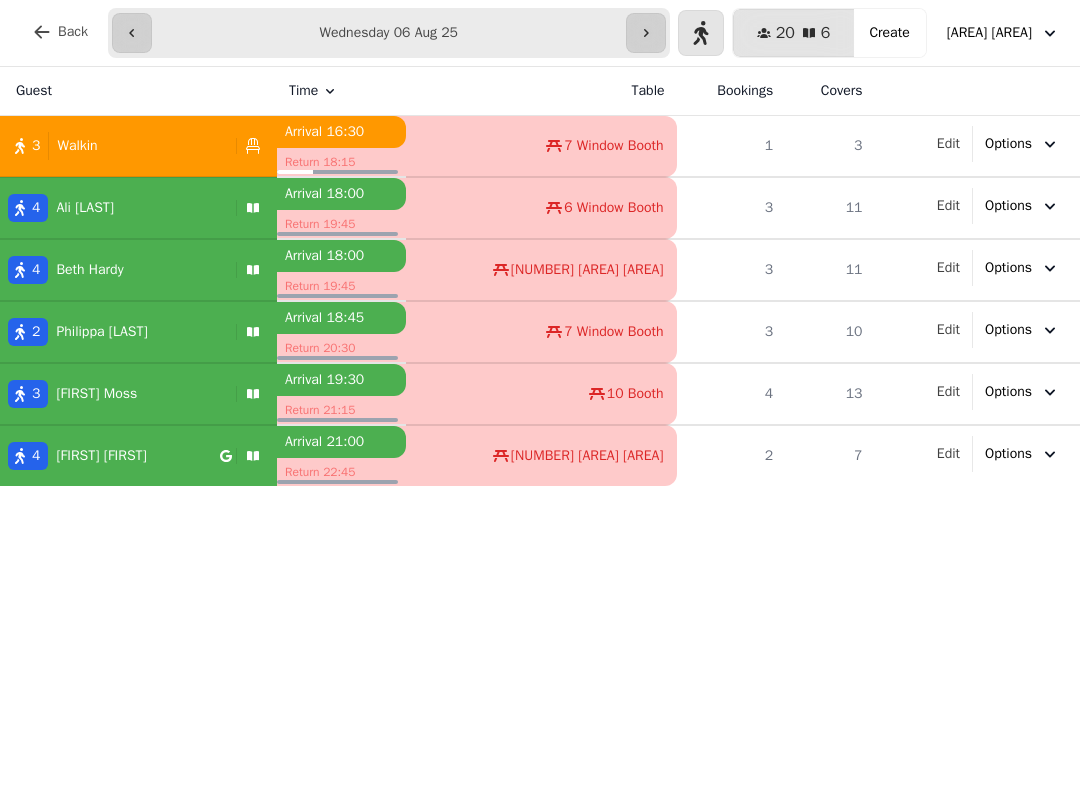 click on "Create" at bounding box center [889, 33] 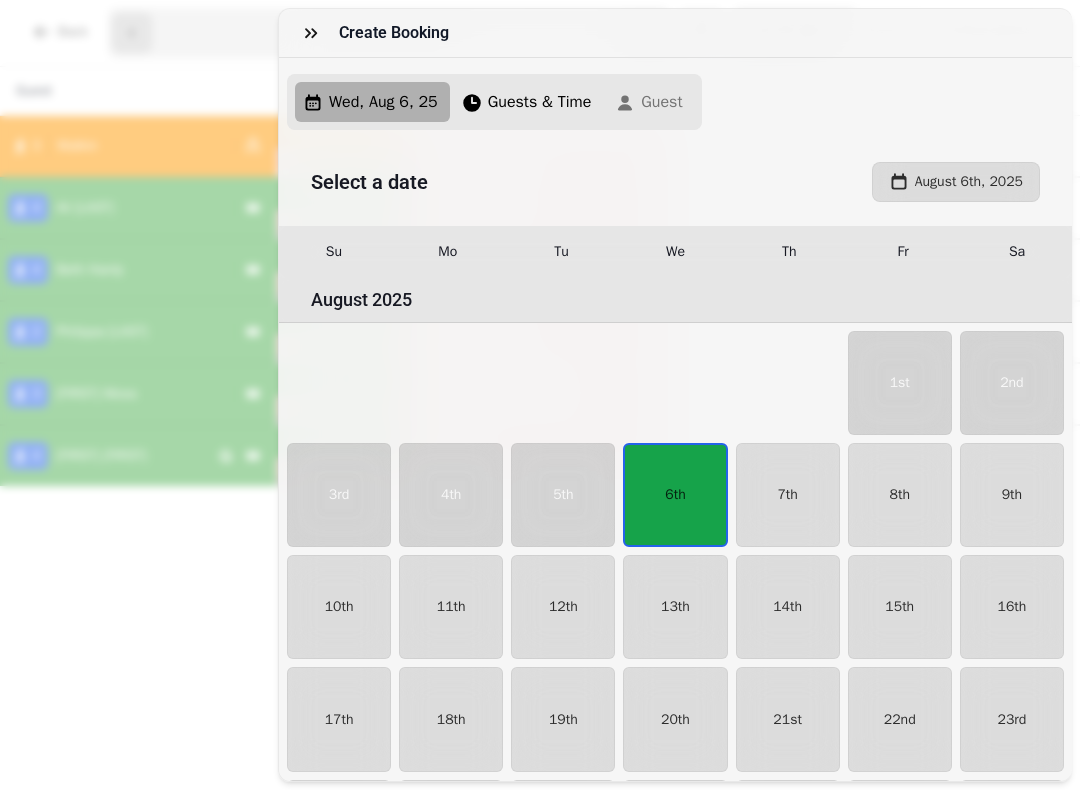 click on "6th" at bounding box center (675, 495) 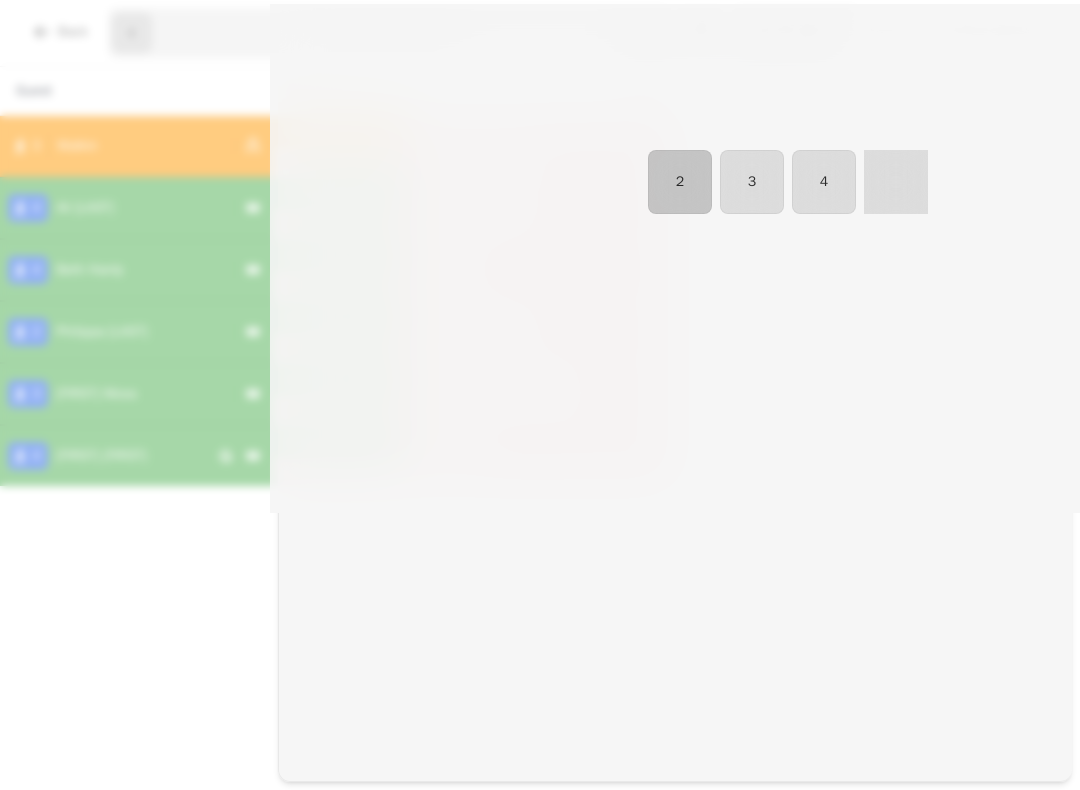 select on "****" 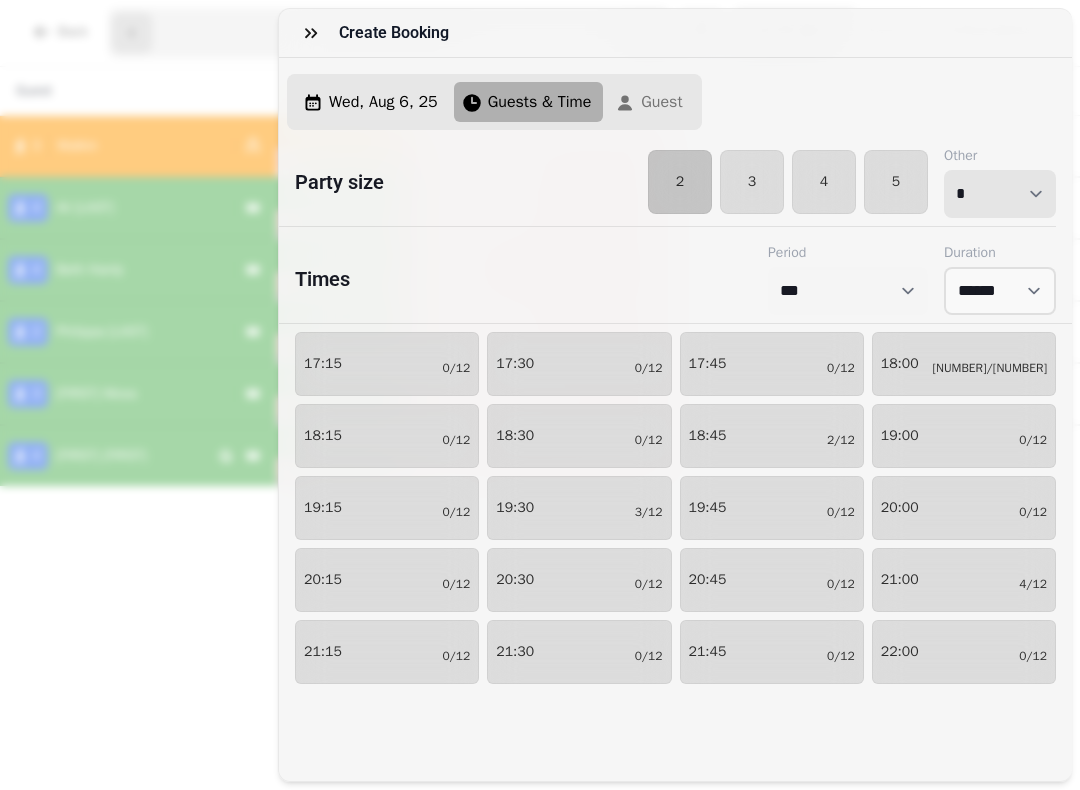 click on "* * * * * * * * * ** ** ** ** ** ** ** ** ** ** ** ** ** ** ** ** ** ** ** ** ** ** ** ** ** ** ** ** ** ** ** ** ** ** ** ** ** ** ** ** ** ** ** ** ** ** ** ** ** ** ** ** ** ** ** ** ** ** ** ** ** ** ** ** ** ** ** ** ** ** ** ** ** ** ** ** ** ** ** ** ** ** ** ** ** ** ** ** ** ** *** *** *** *** *** *** *** *** *** *** *** *** *** *** *** *** *** *** *** *** ***" at bounding box center (1000, 194) 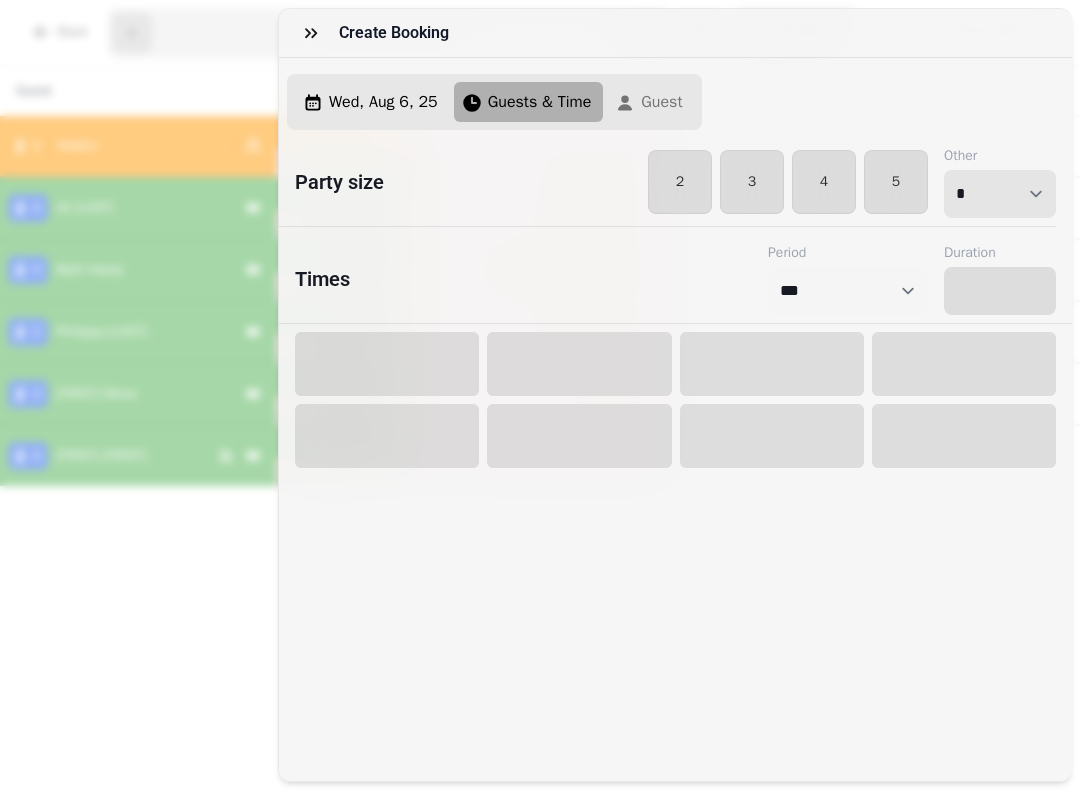 select on "****" 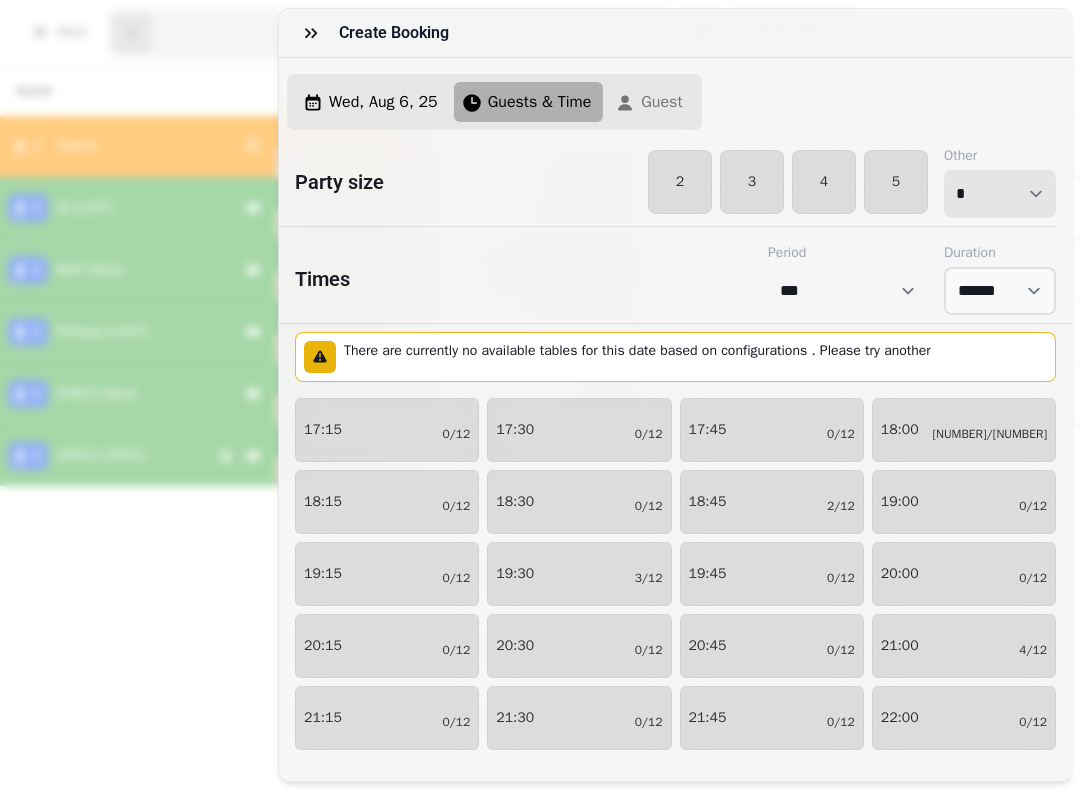 click on "* * * * * * * * * ** ** ** ** ** ** ** ** ** ** ** ** ** ** ** ** ** ** ** ** ** ** ** ** ** ** ** ** ** ** ** ** ** ** ** ** ** ** ** ** ** ** ** ** ** ** ** ** ** ** ** ** ** ** ** ** ** ** ** ** ** ** ** ** ** ** ** ** ** ** ** ** ** ** ** ** ** ** ** ** ** ** ** ** ** ** ** ** ** ** *** *** *** *** *** *** *** *** *** *** *** *** *** *** *** *** *** *** *** *** ***" at bounding box center (1000, 194) 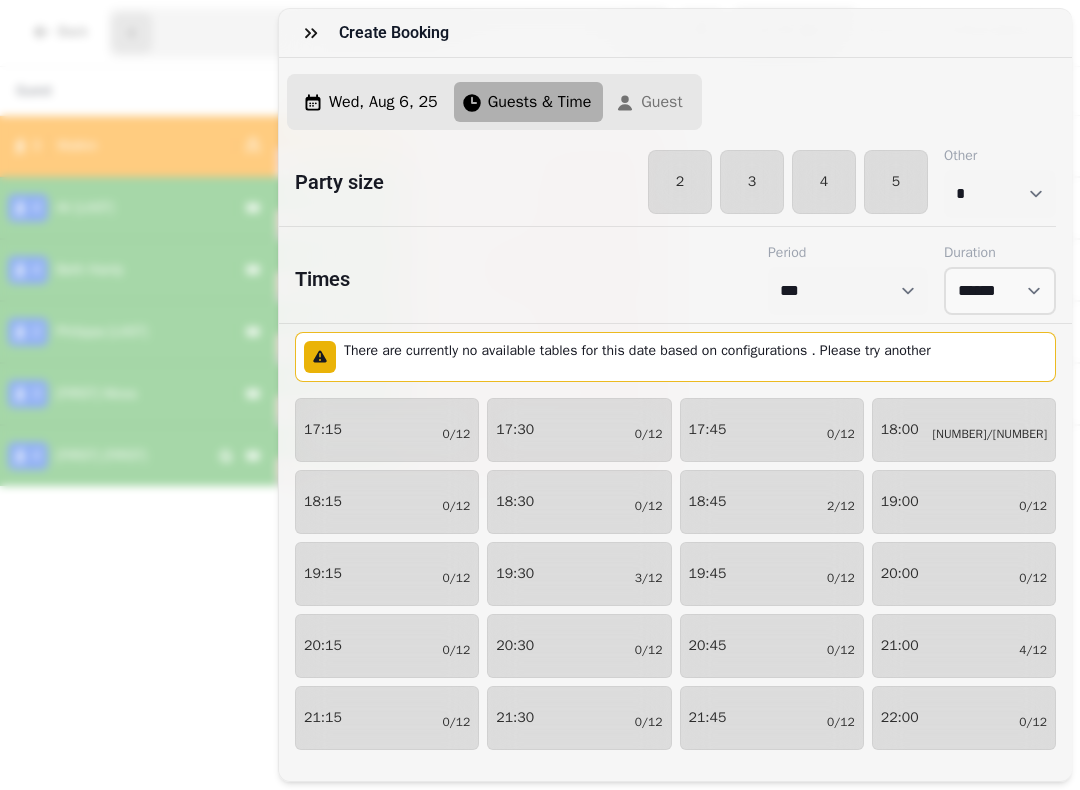 click on "18:15 0/[NUMBER]" at bounding box center (387, 502) 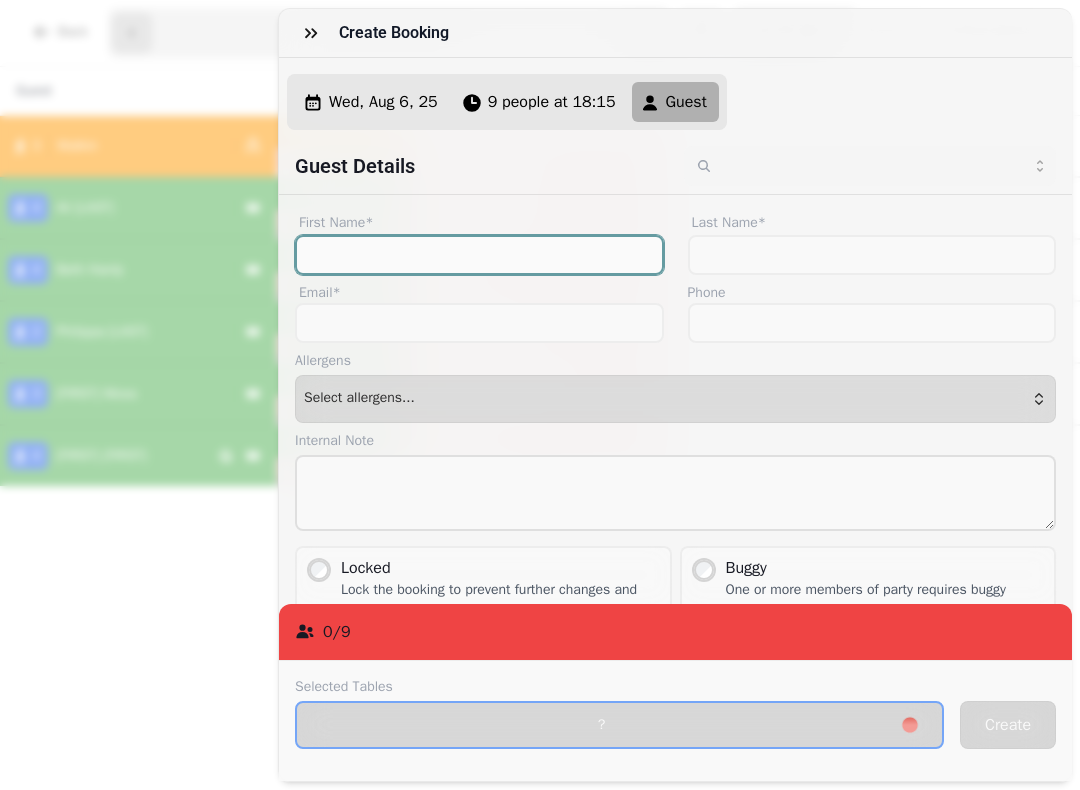 click on "First Name*" at bounding box center (479, 255) 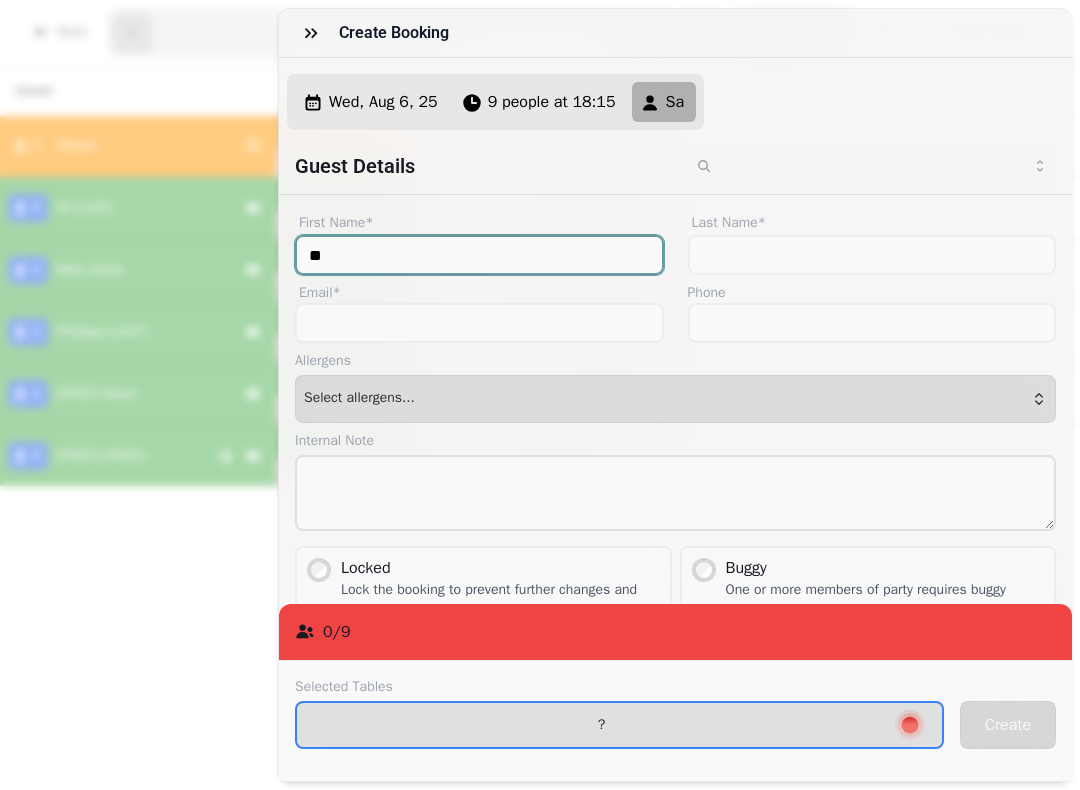 type on "*" 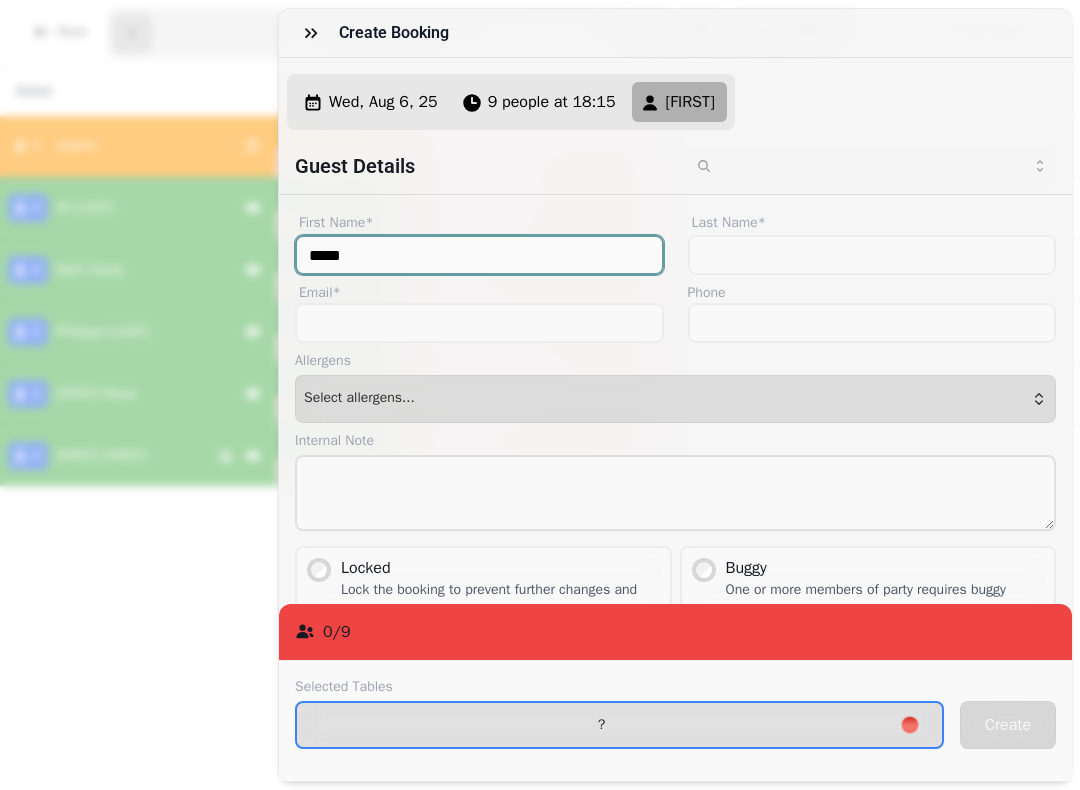 type on "*****" 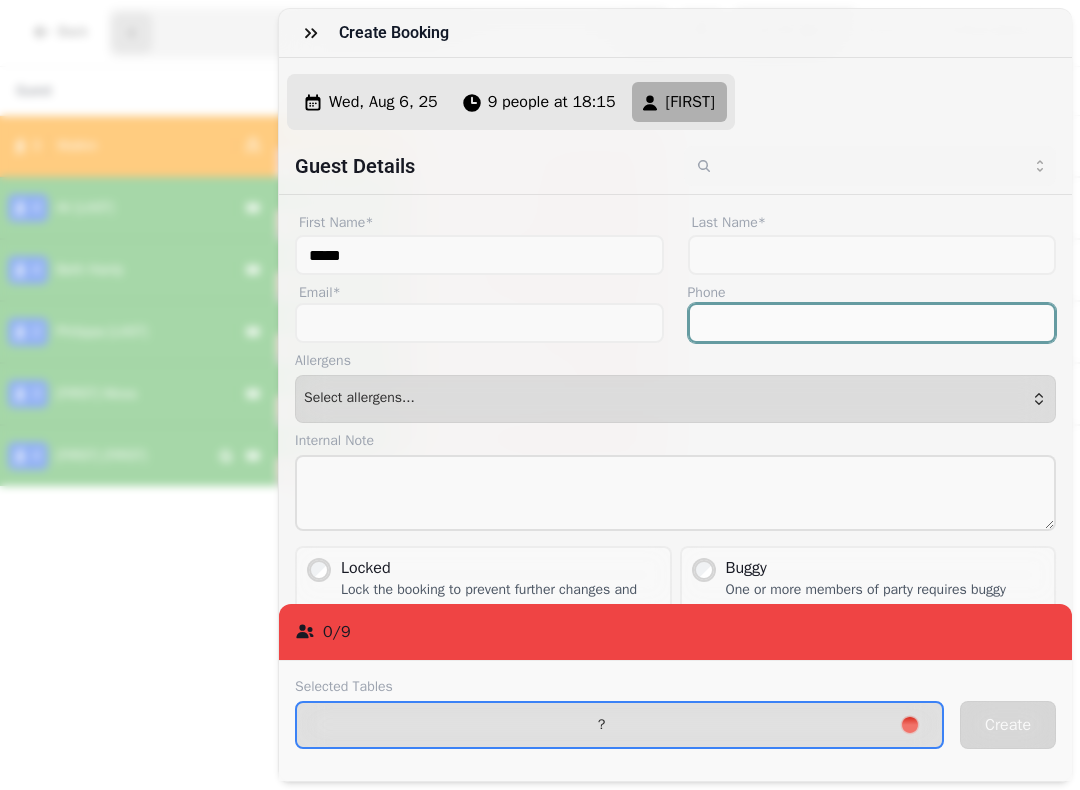 click on "Phone" at bounding box center [872, 323] 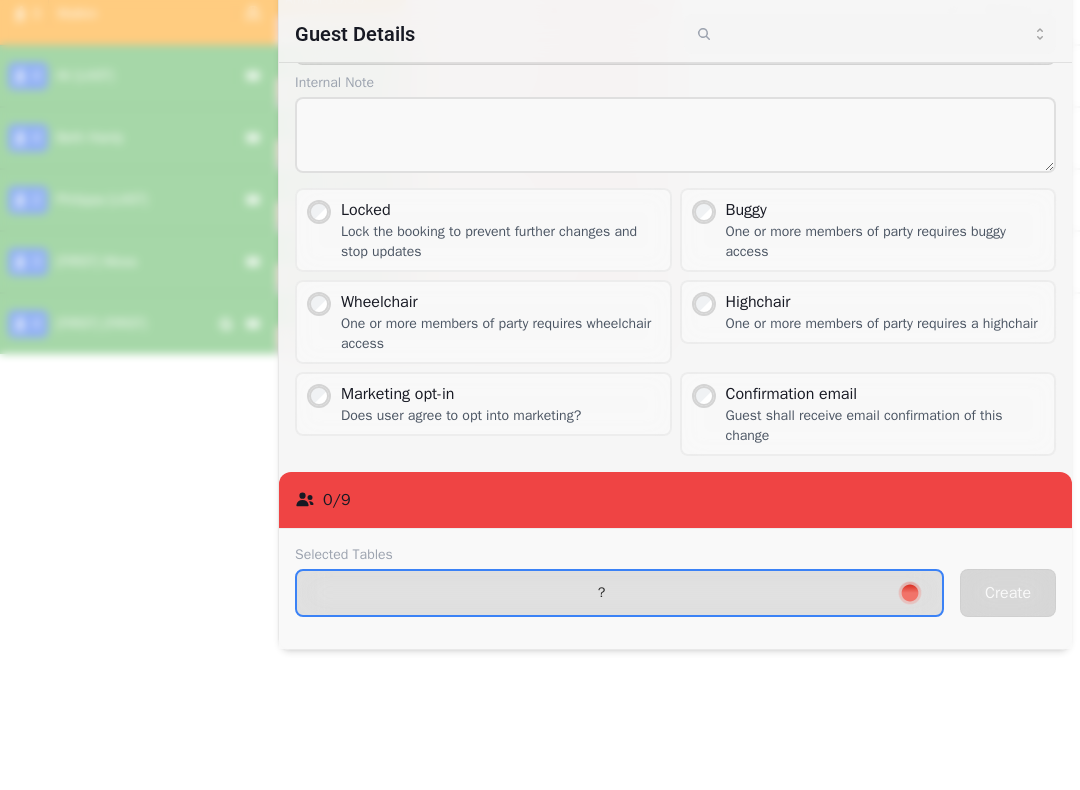 scroll, scrollTop: 225, scrollLeft: 0, axis: vertical 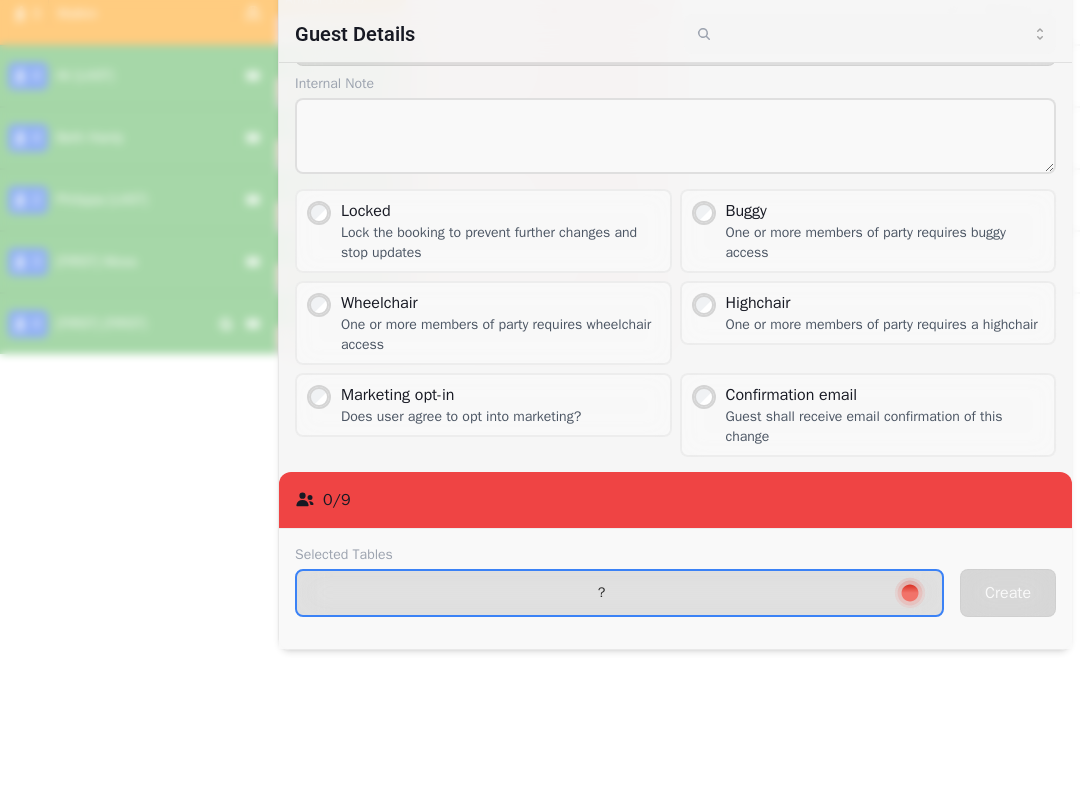 type on "**********" 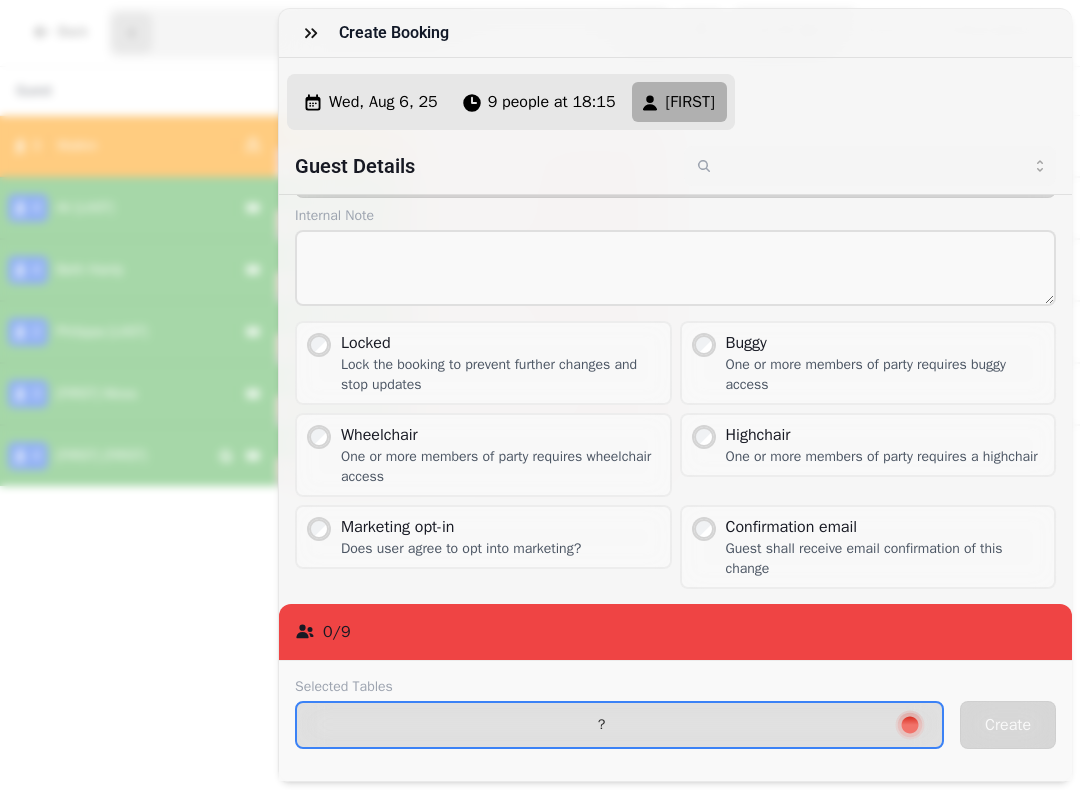 click on "Highchair One or more members of party requires a highchair" at bounding box center [868, 445] 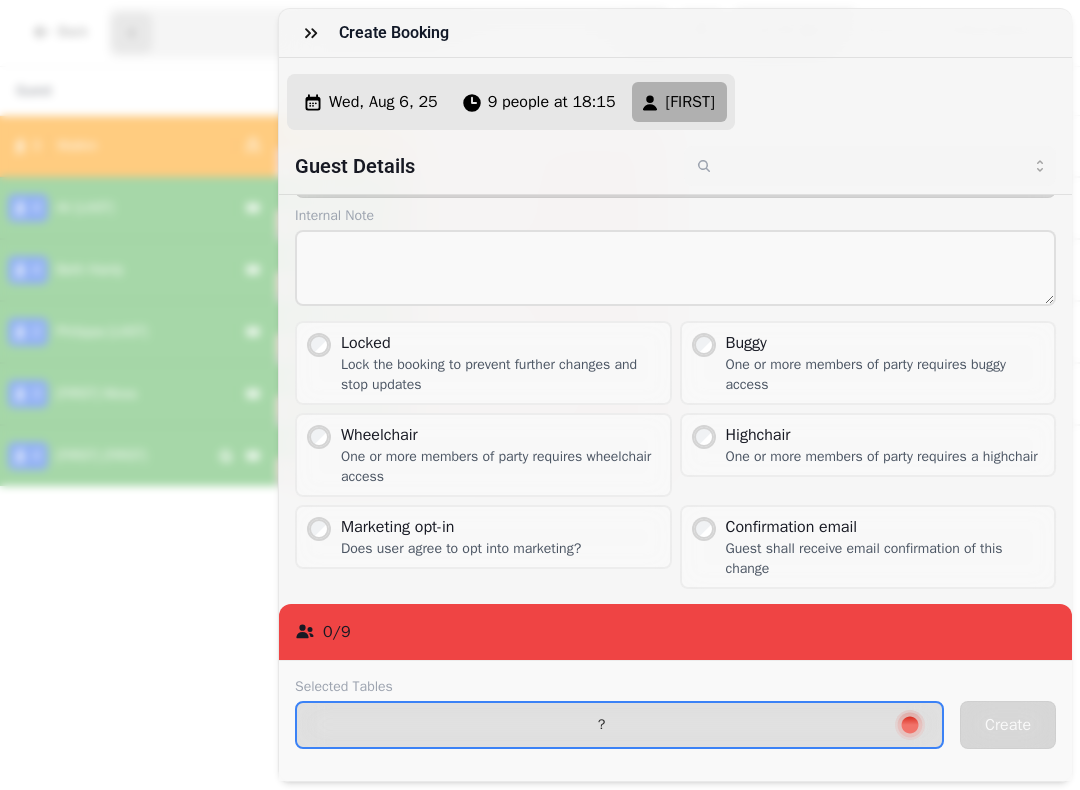 click on "?" at bounding box center [601, 725] 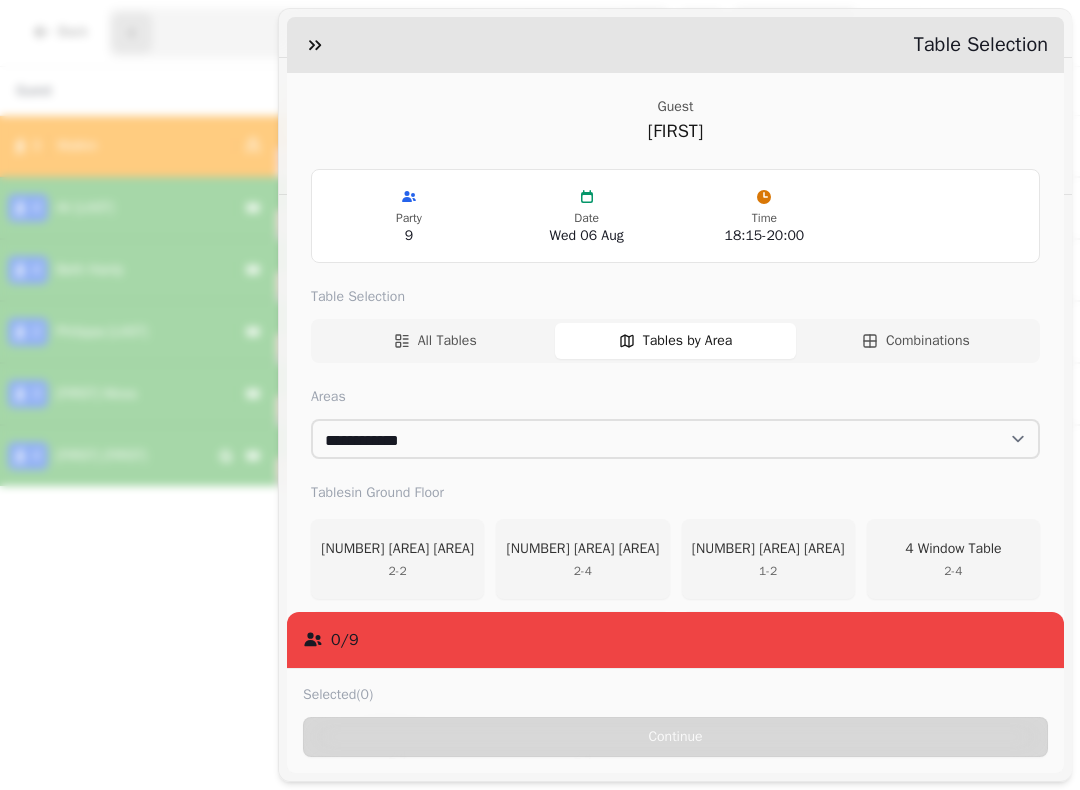 scroll, scrollTop: 48, scrollLeft: 0, axis: vertical 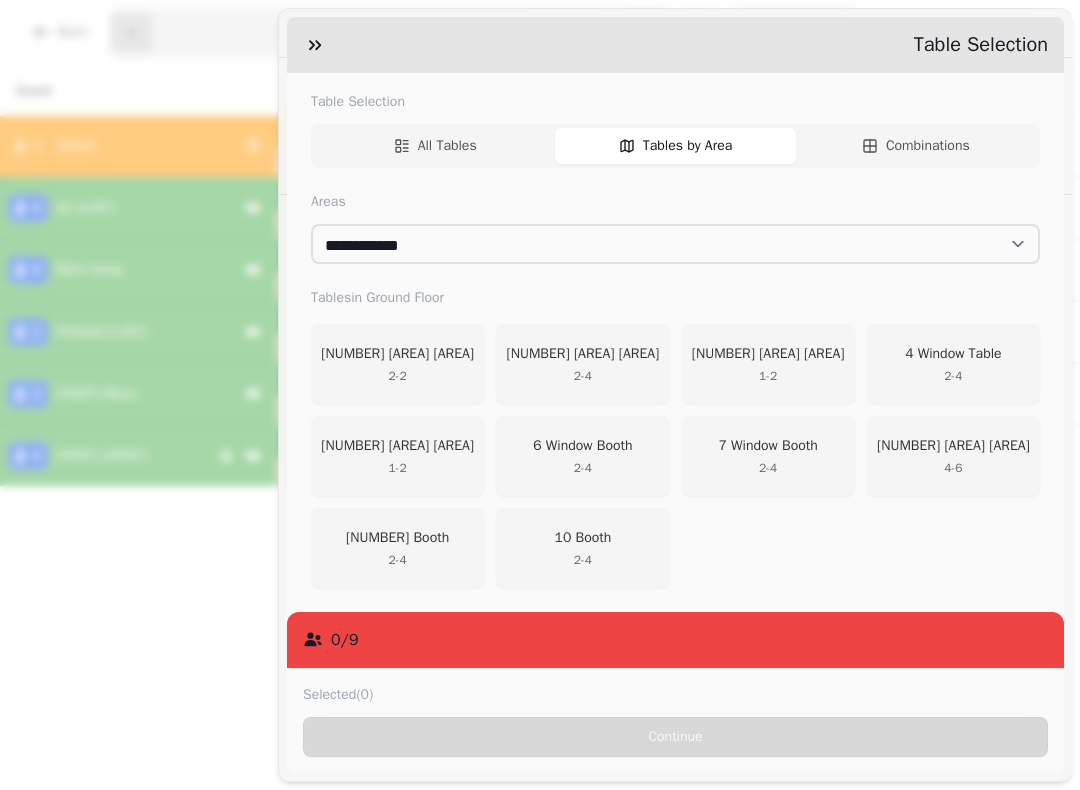 click on "[NUMBER] Booth" at bounding box center [397, 538] 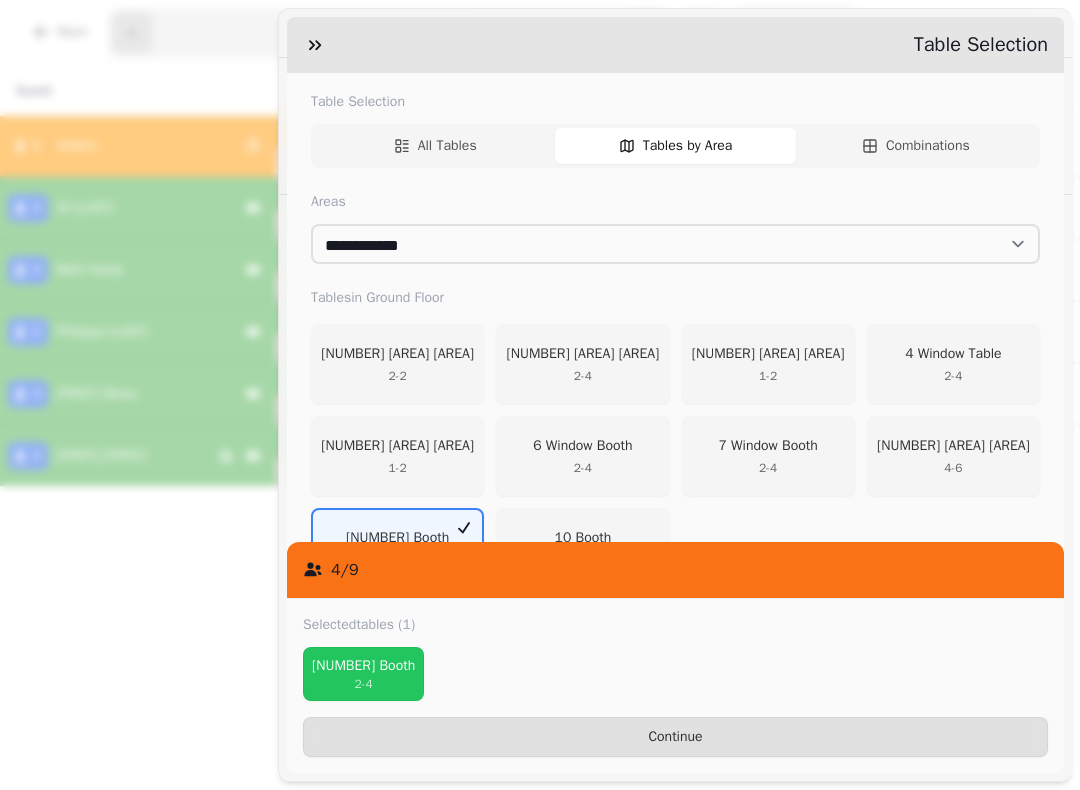 click on "[NUMBER] Booth [NUMBER] - [NUMBER]" at bounding box center [582, 548] 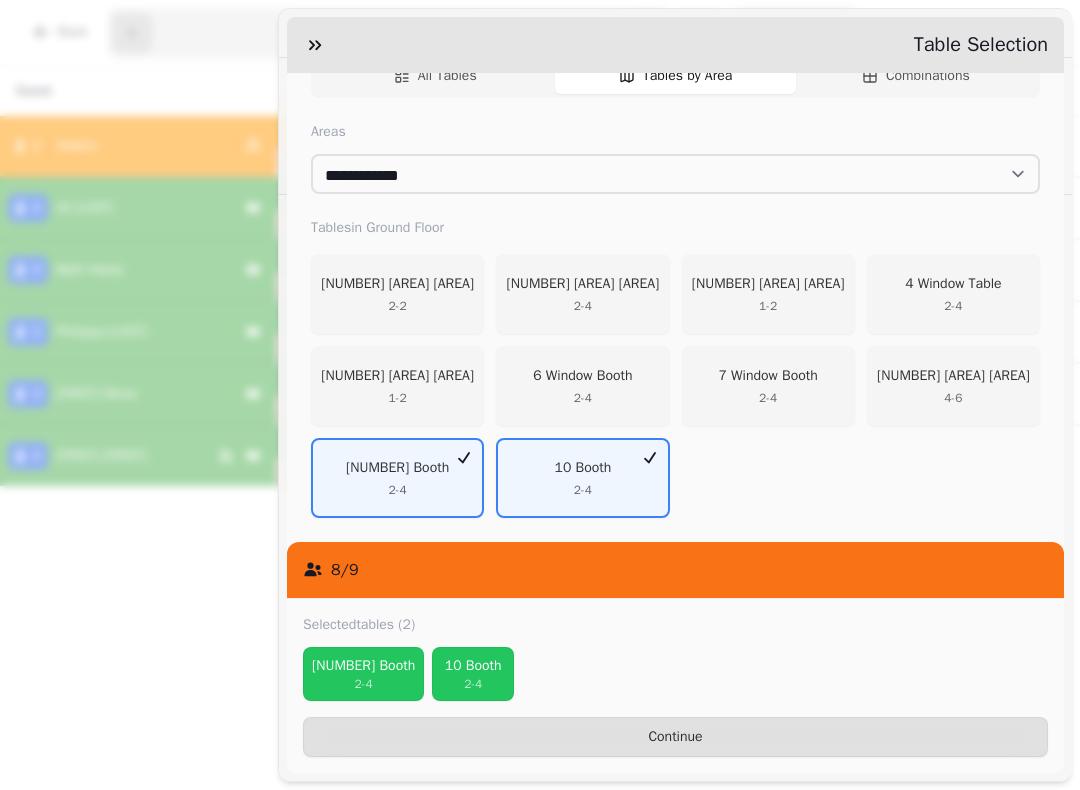 scroll, scrollTop: 265, scrollLeft: 0, axis: vertical 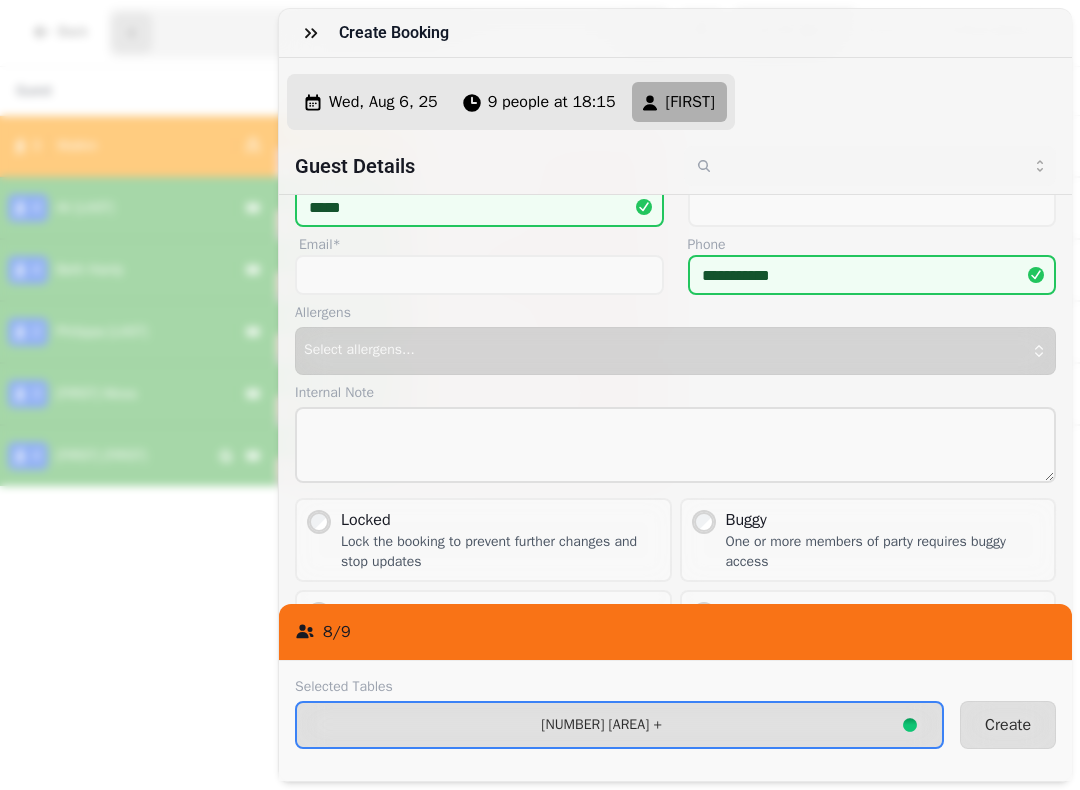 click on "Create" at bounding box center [1008, 725] 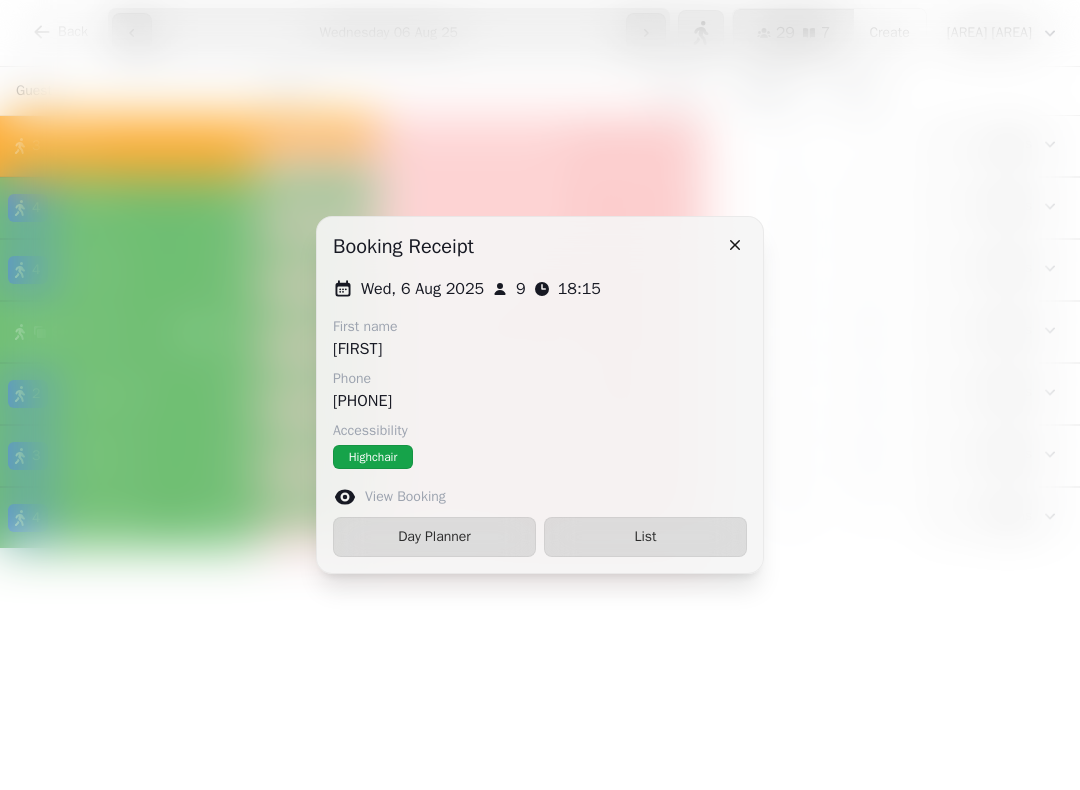 click at bounding box center (735, 245) 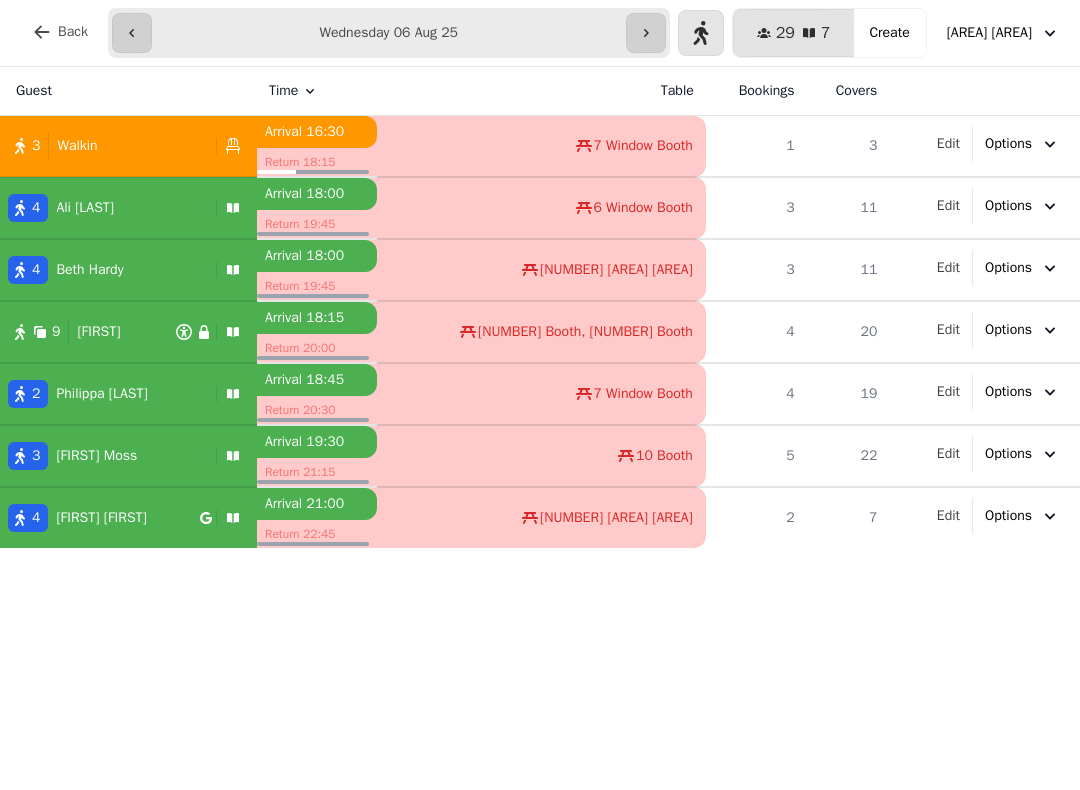 click on "Create" at bounding box center [889, 33] 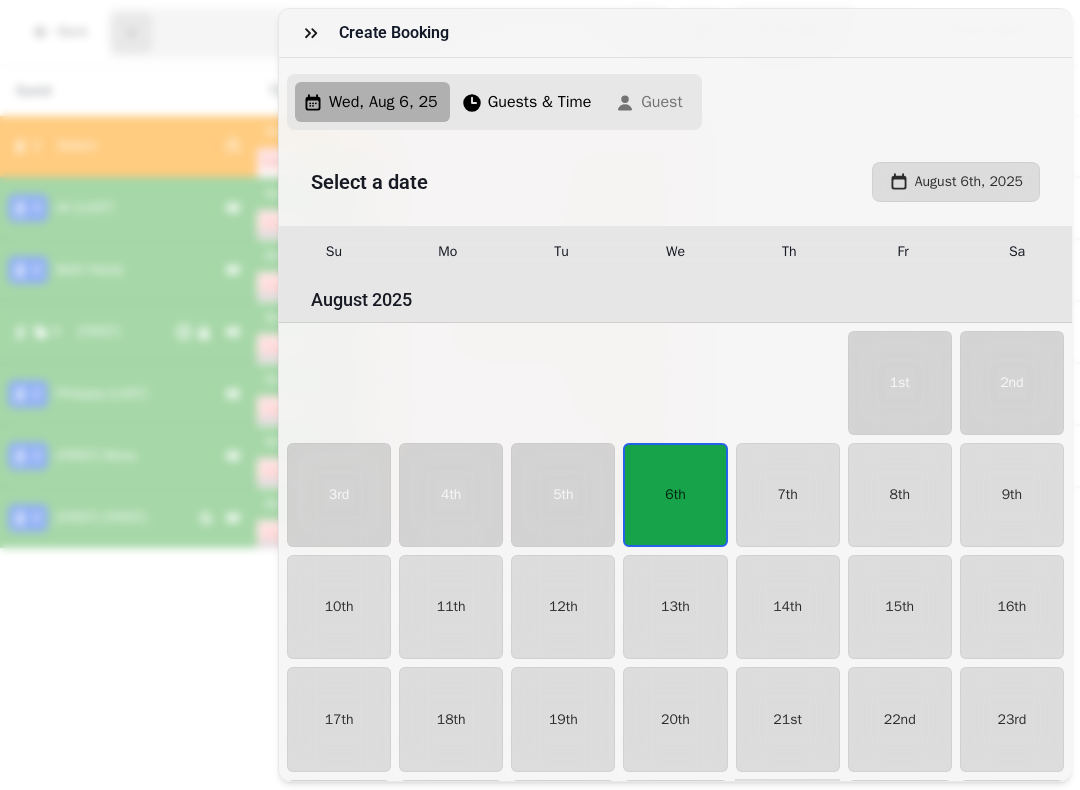 click on "10th" at bounding box center [339, 607] 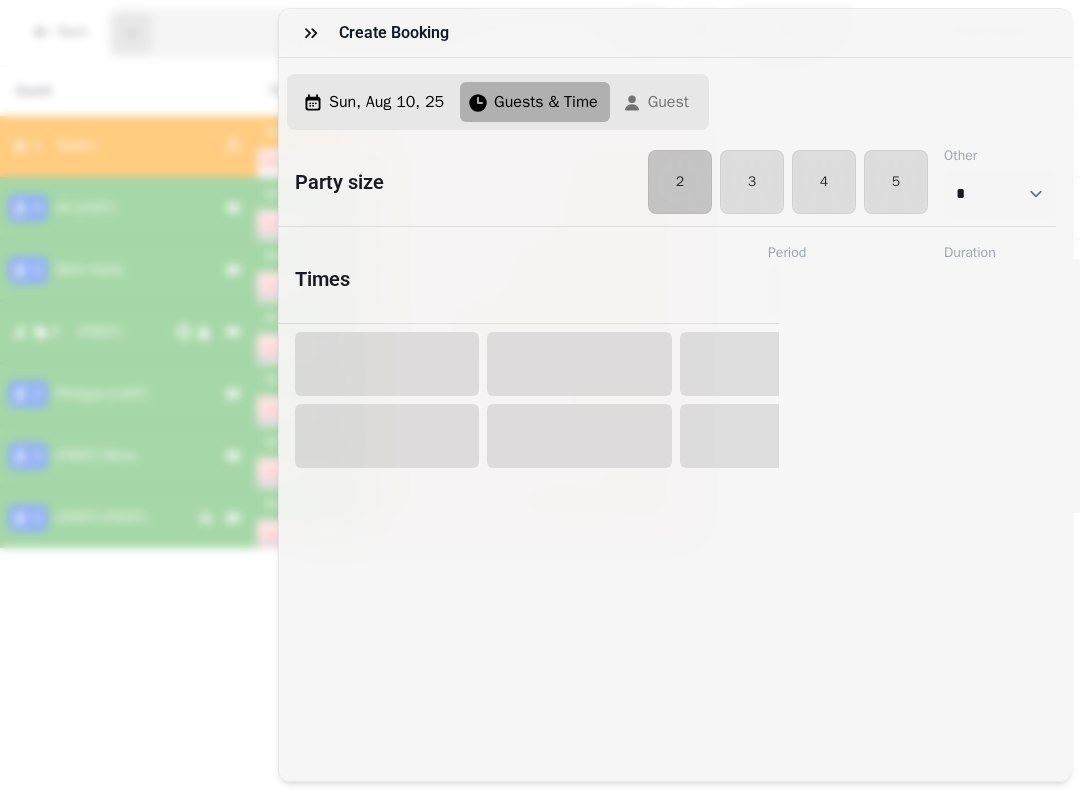 select on "****" 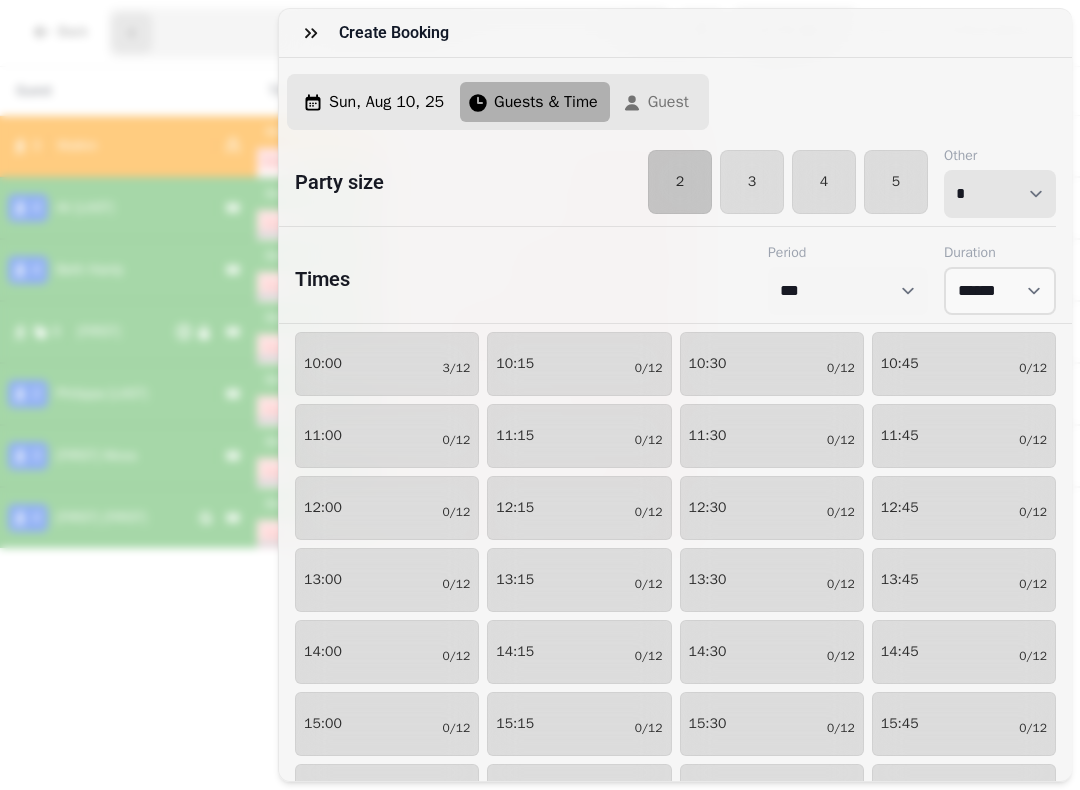 click on "* * * * * * * * * ** ** ** ** ** ** ** ** ** ** ** ** ** ** ** ** ** ** ** ** ** ** ** ** ** ** ** ** ** ** ** ** ** ** ** ** ** ** ** ** ** ** ** ** ** ** ** ** ** ** ** ** ** ** ** ** ** ** ** ** ** ** ** ** ** ** ** ** ** ** ** ** ** ** ** ** ** ** ** ** ** ** ** ** ** ** ** ** ** ** *** *** *** *** *** *** *** *** *** *** *** *** *** *** *** *** *** *** *** *** ***" at bounding box center (1000, 194) 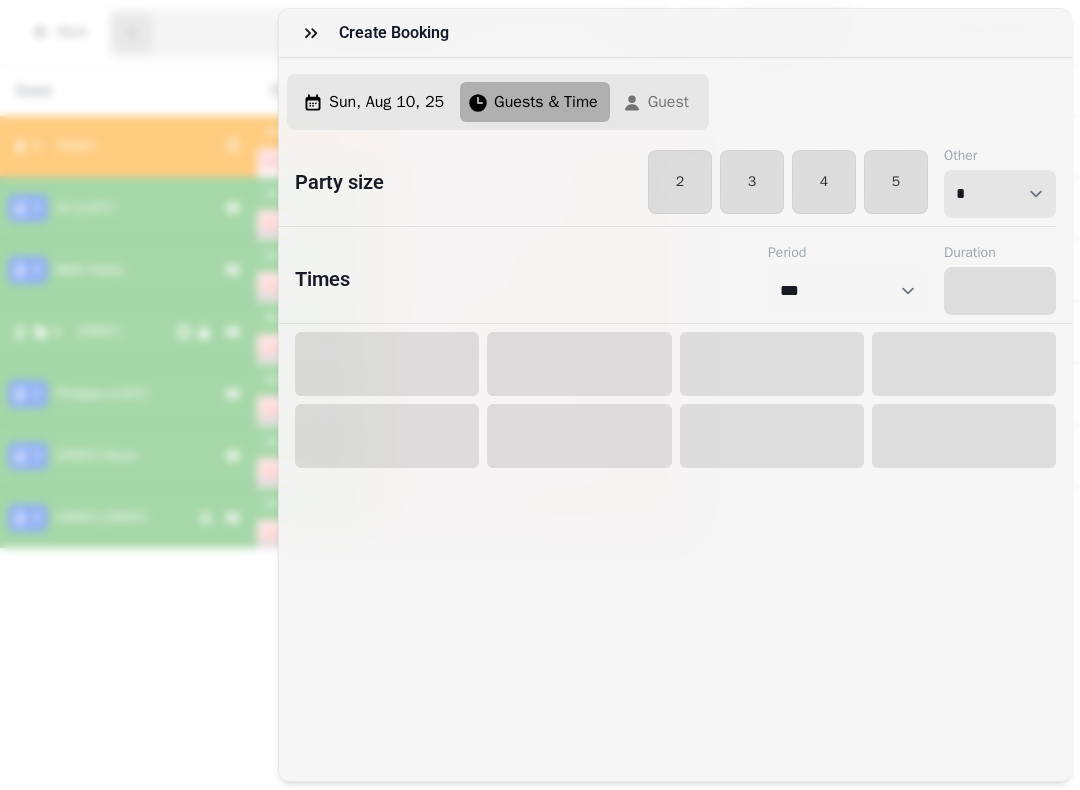 select on "****" 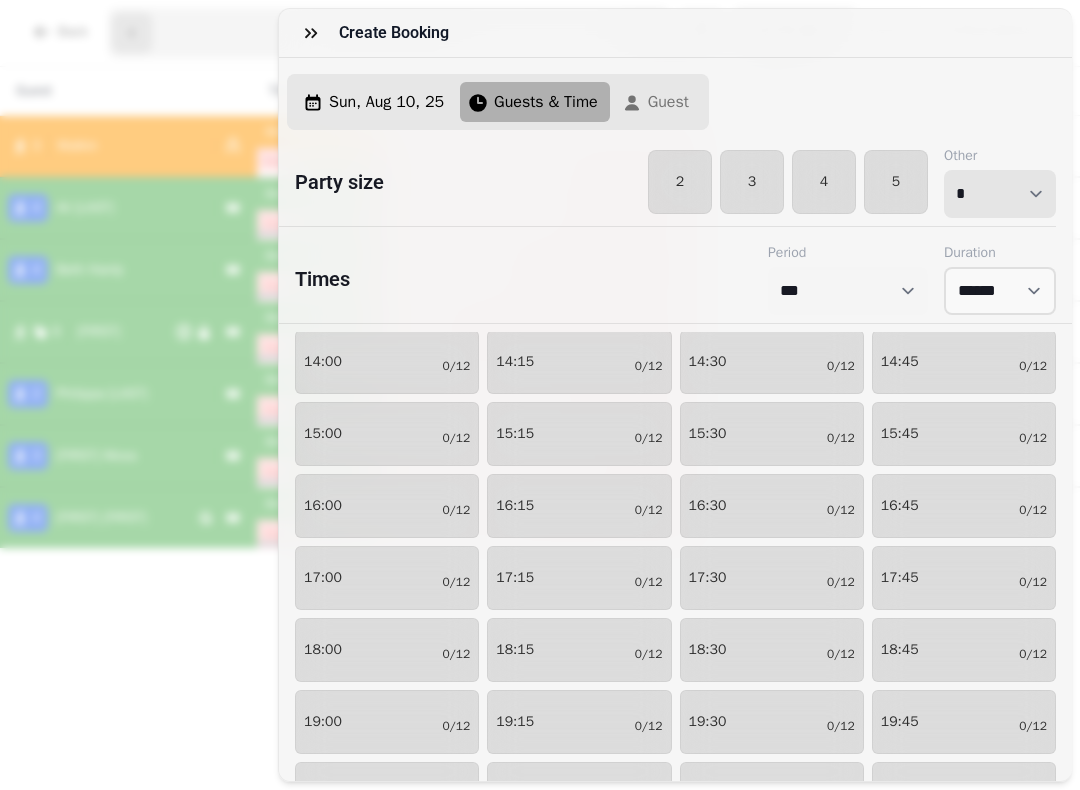 scroll, scrollTop: 291, scrollLeft: 0, axis: vertical 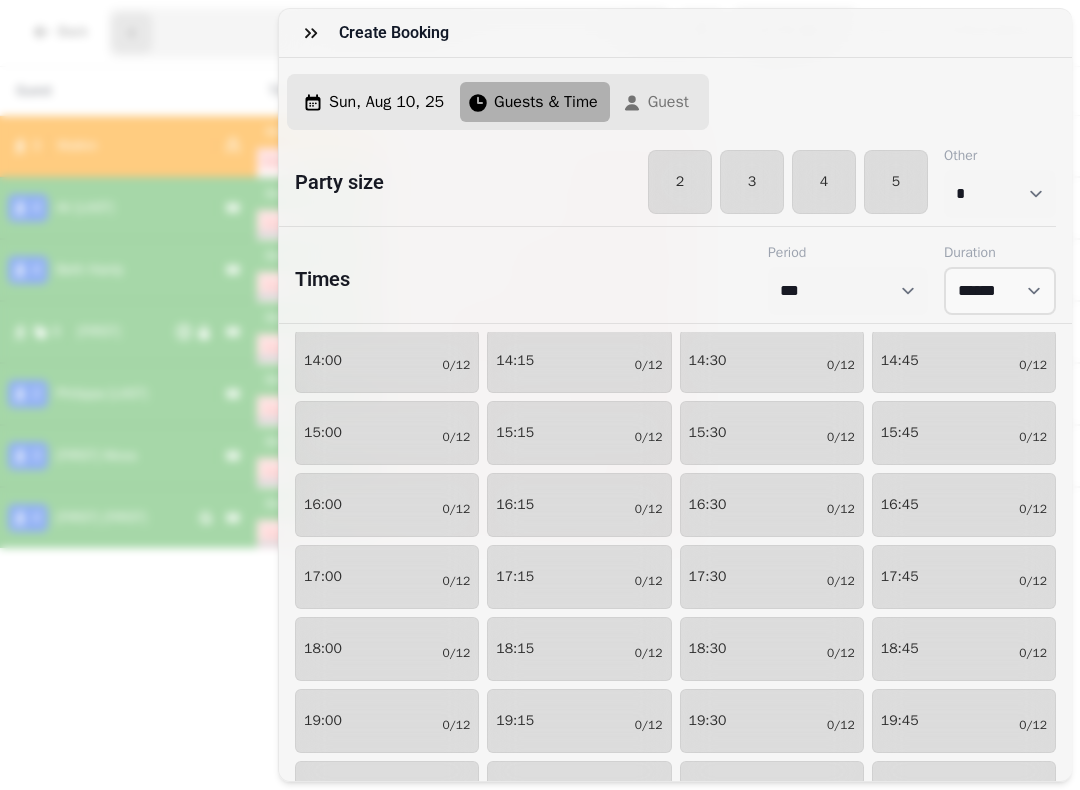 click on "19:00 0/12" at bounding box center [387, 721] 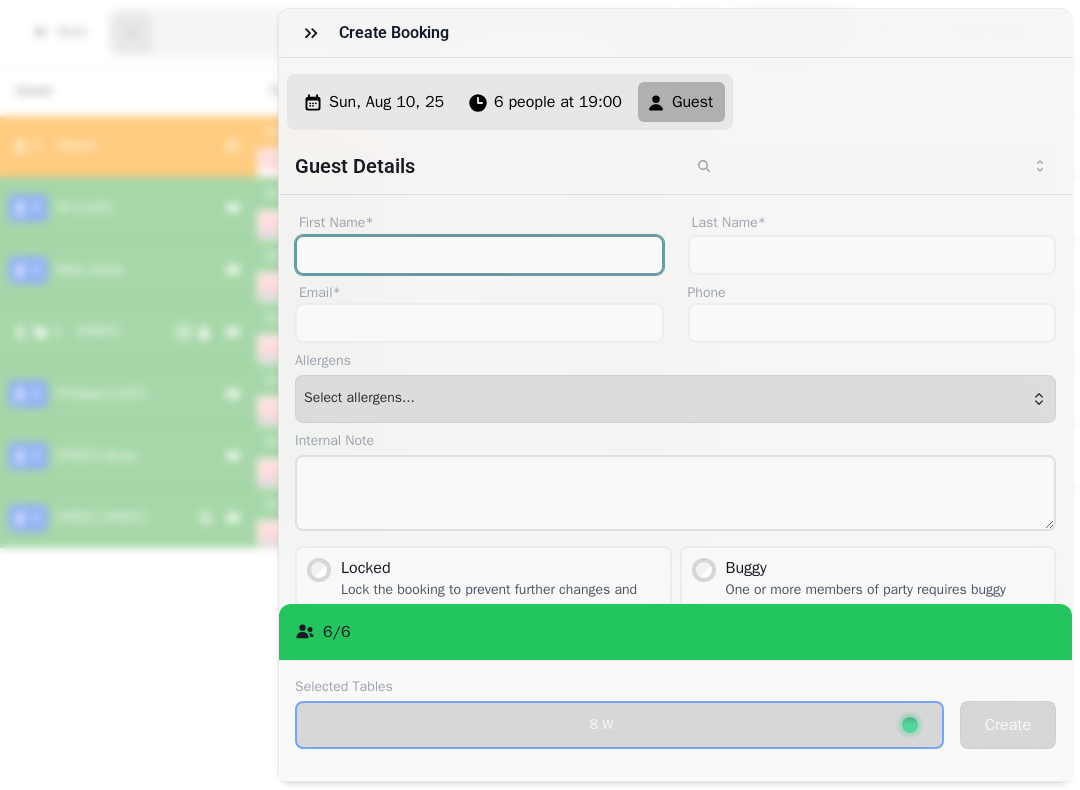 click on "First Name*" at bounding box center [479, 255] 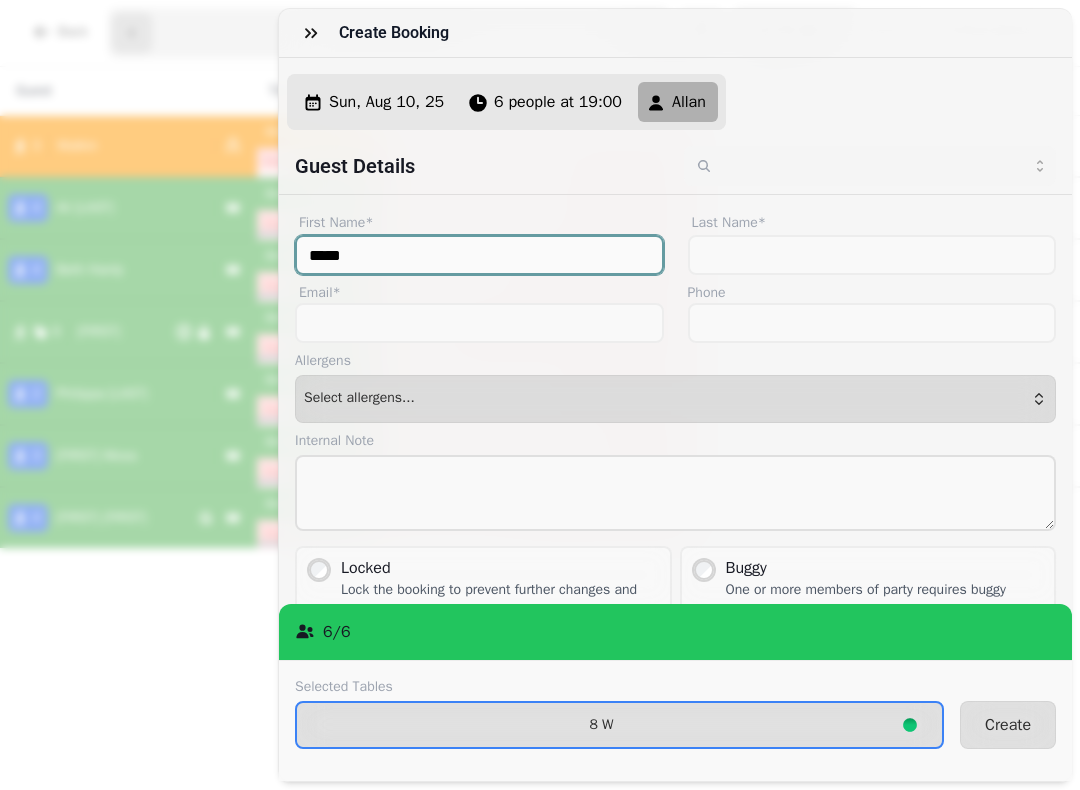 type on "*****" 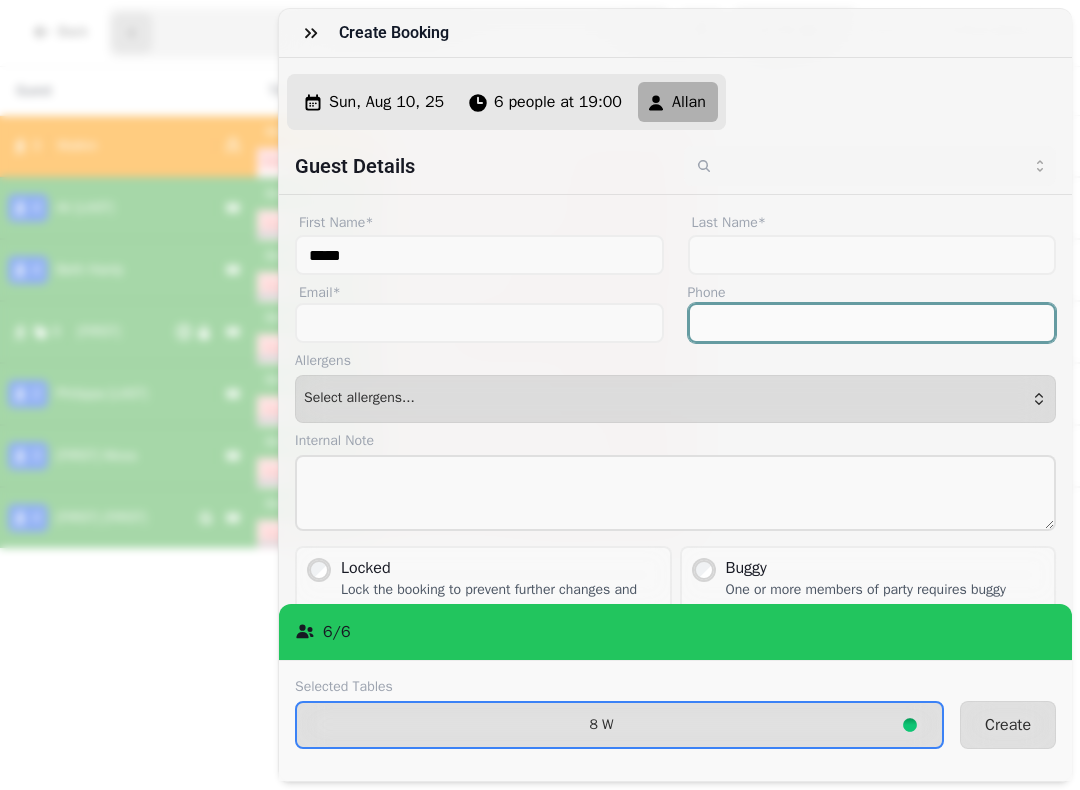 click on "Phone" at bounding box center (872, 323) 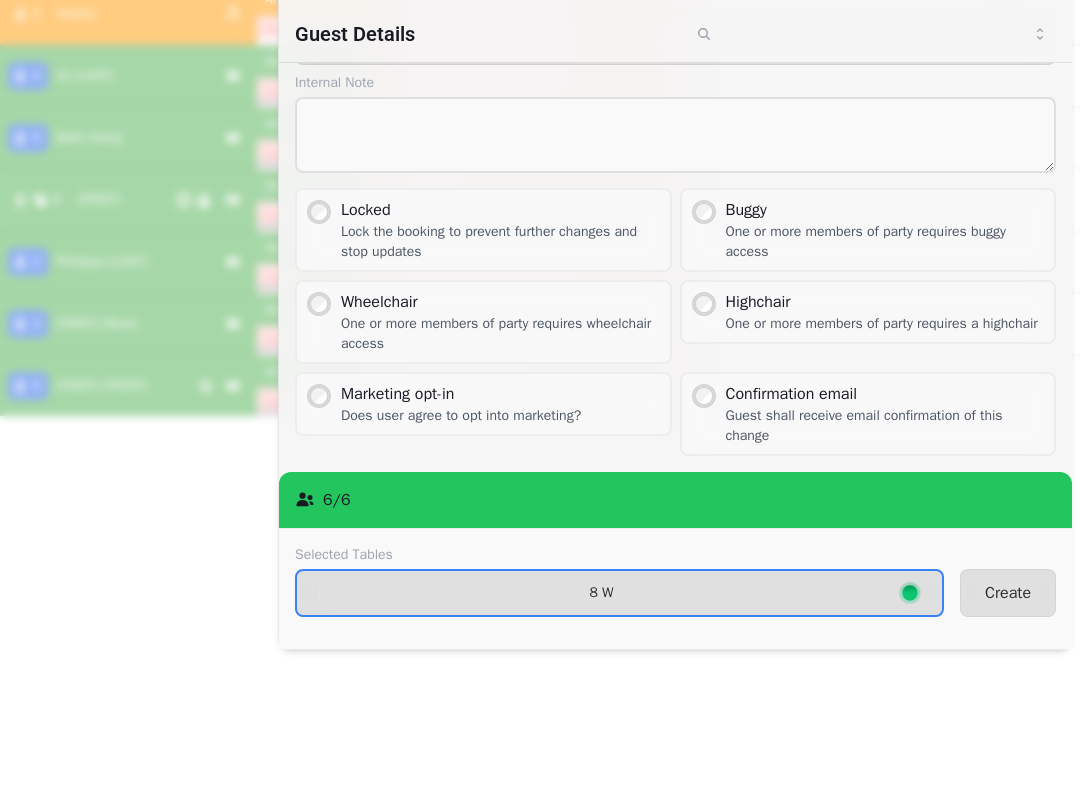 scroll, scrollTop: 225, scrollLeft: 0, axis: vertical 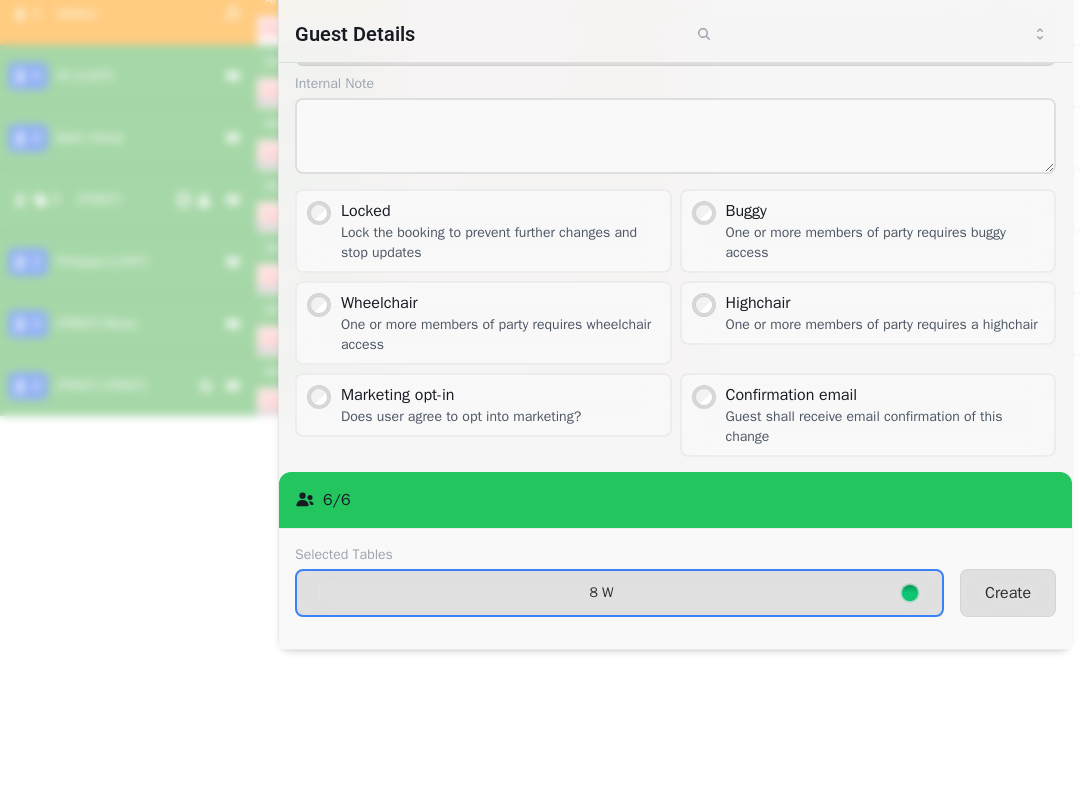 type on "**********" 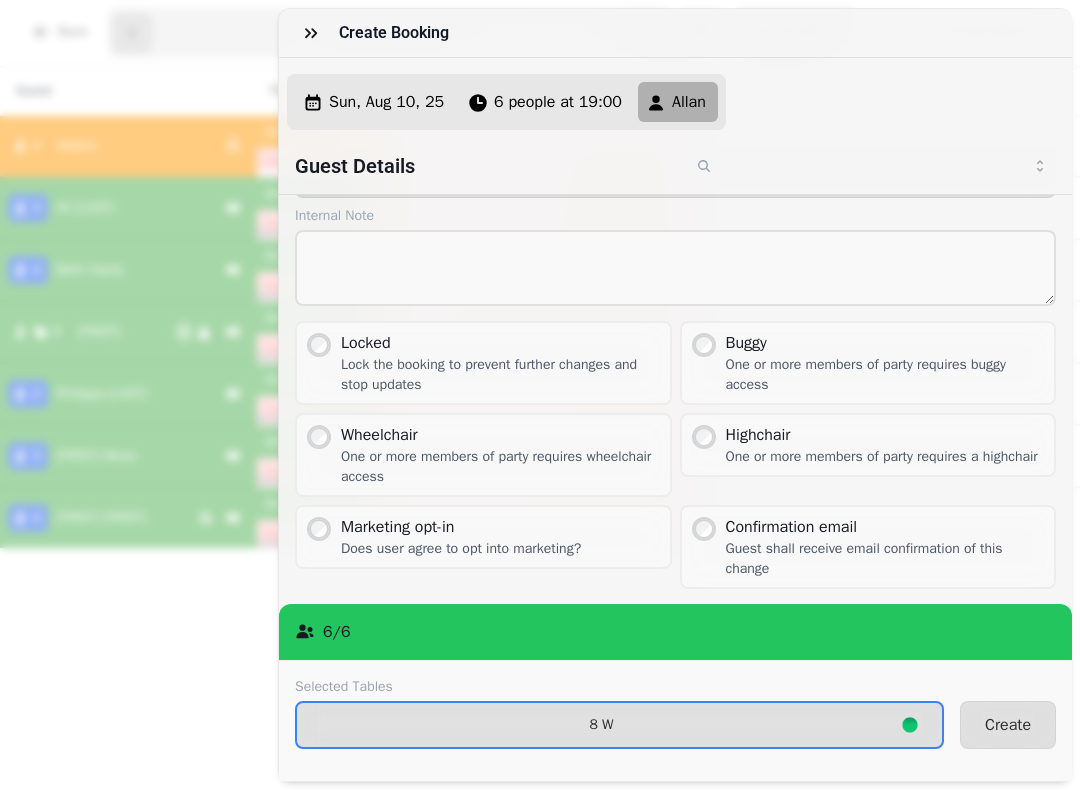 click on "Create" at bounding box center [1008, 725] 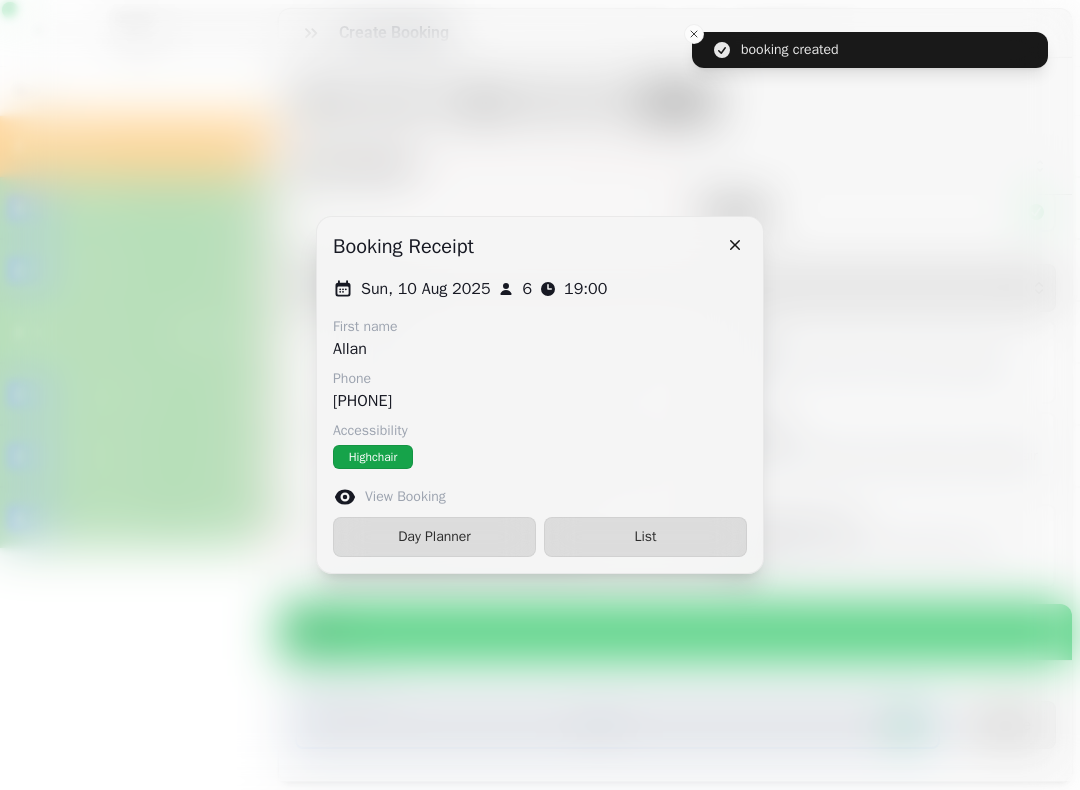 scroll, scrollTop: 111, scrollLeft: 0, axis: vertical 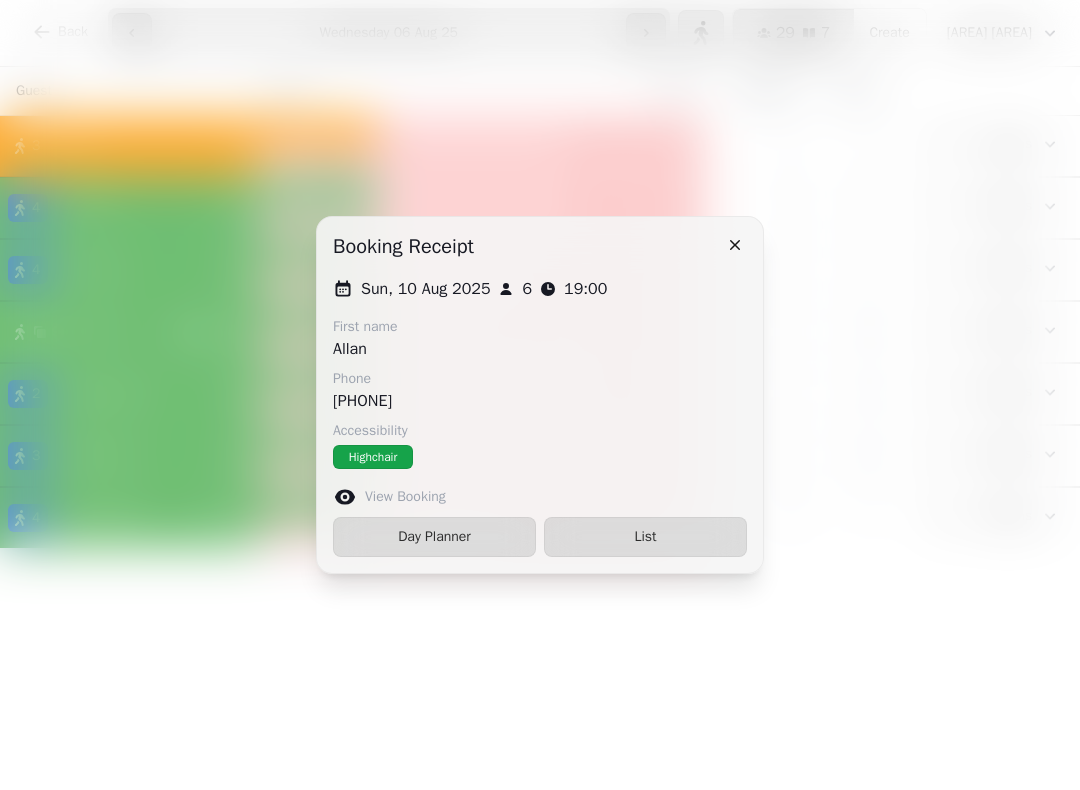 click at bounding box center [735, 245] 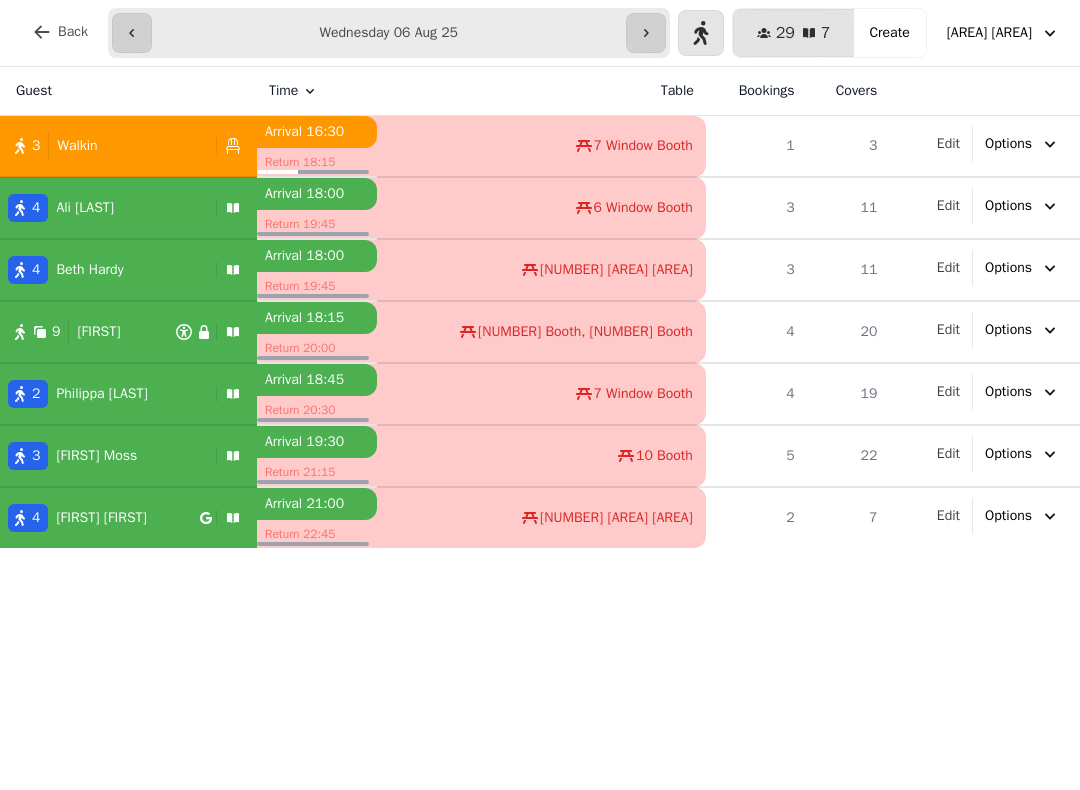 click on "[NUMBER] [STREET] [AREA]" at bounding box center [875, 33] 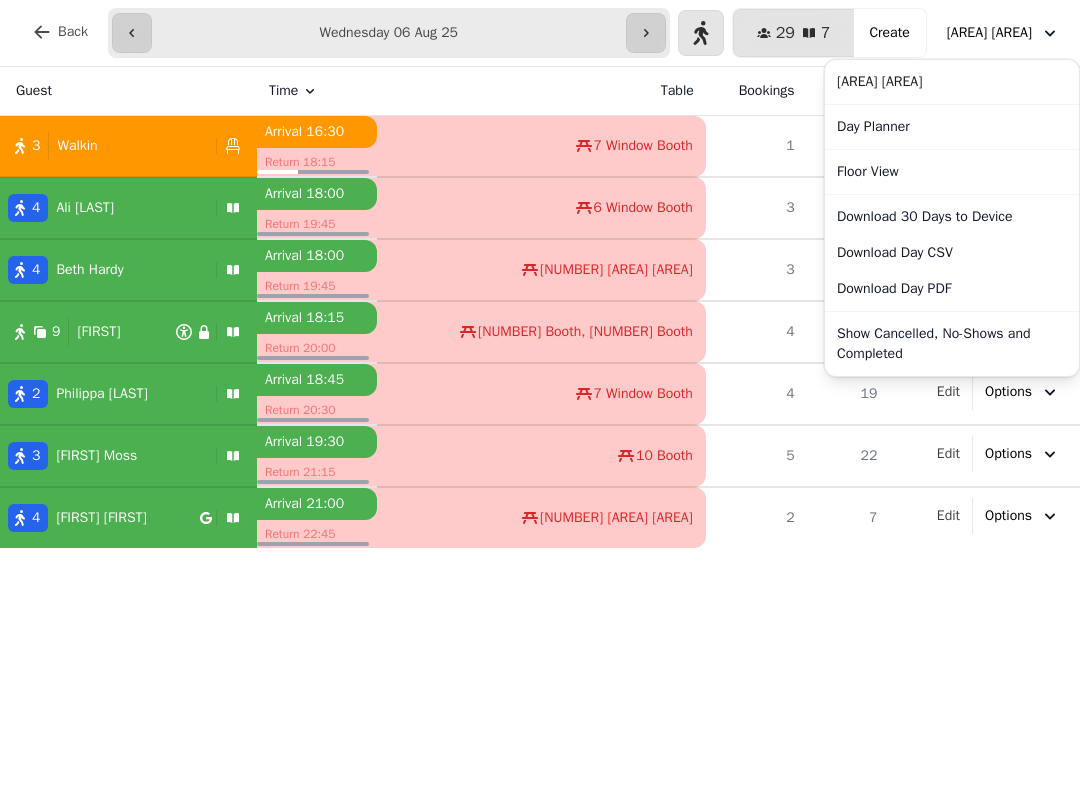 click on "Show Cancelled, No-Shows and Completed" at bounding box center (952, 344) 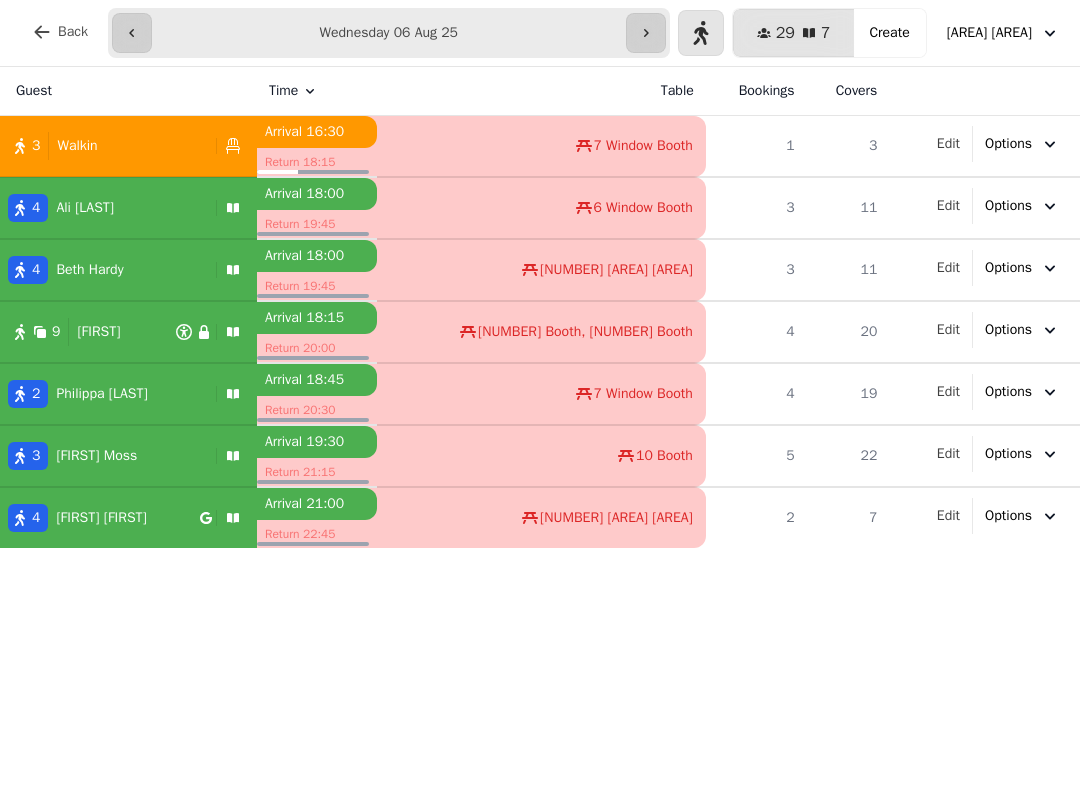 click on "[AREA] [AREA]" at bounding box center (989, 33) 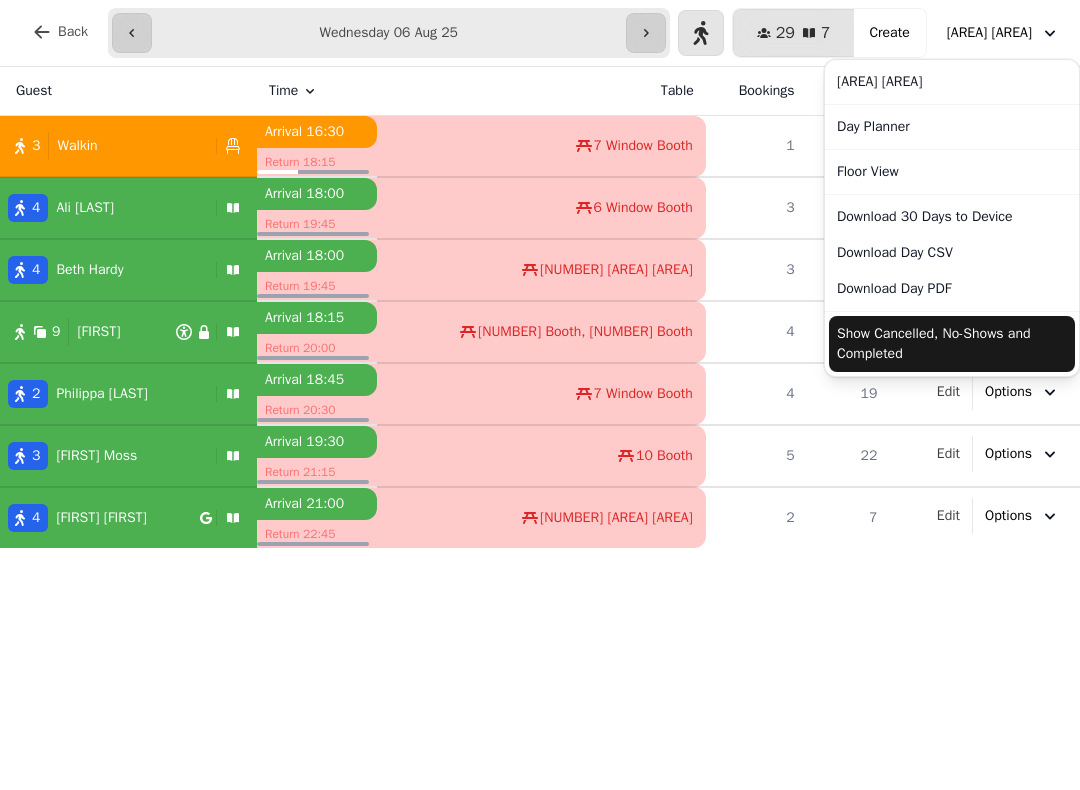 click on "Show Cancelled, No-Shows and Completed" at bounding box center [952, 344] 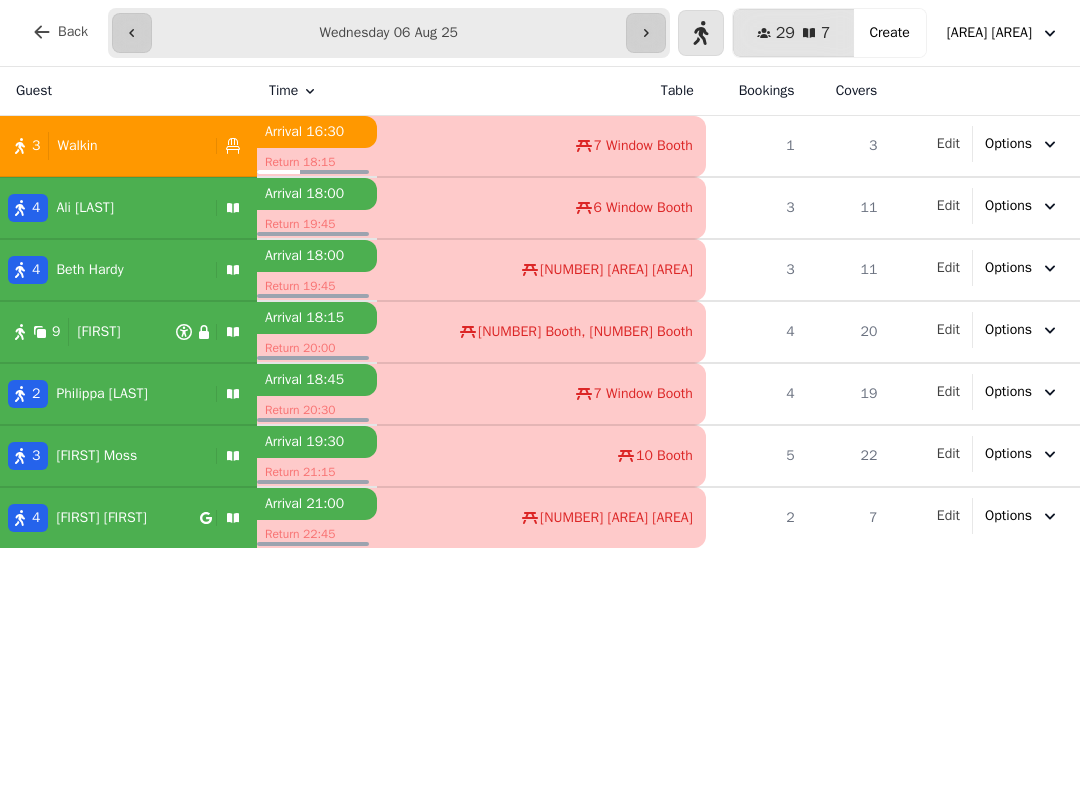 click 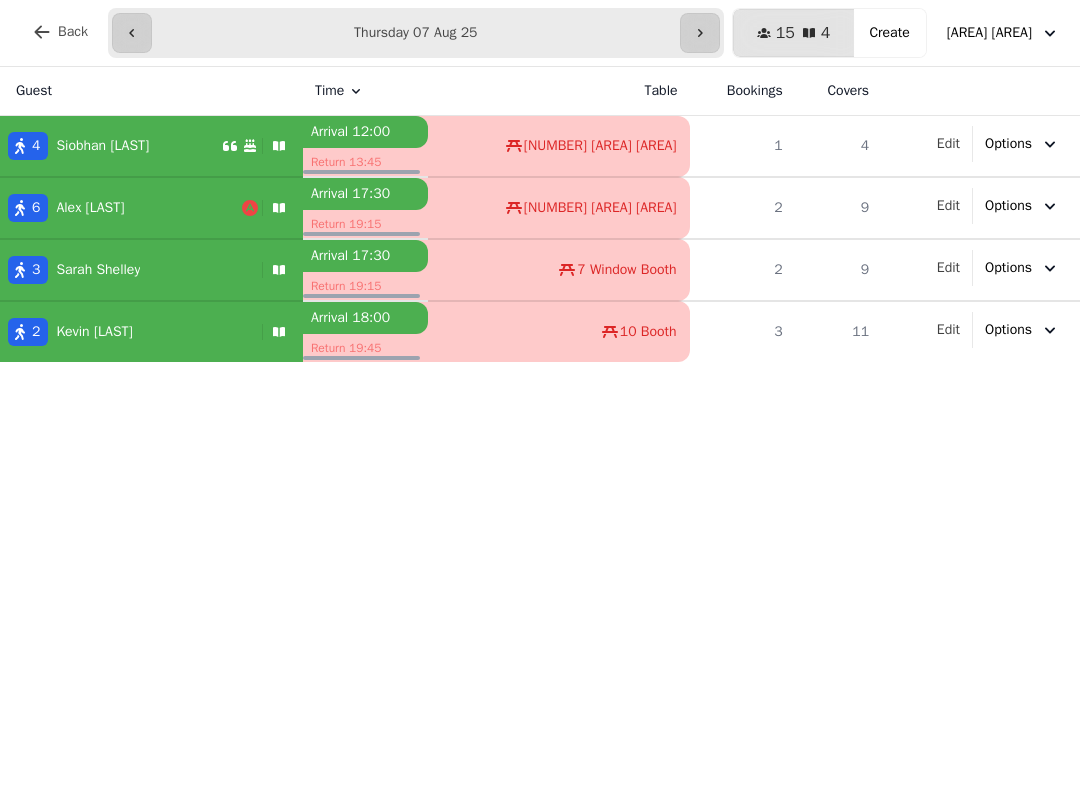 click at bounding box center (132, 33) 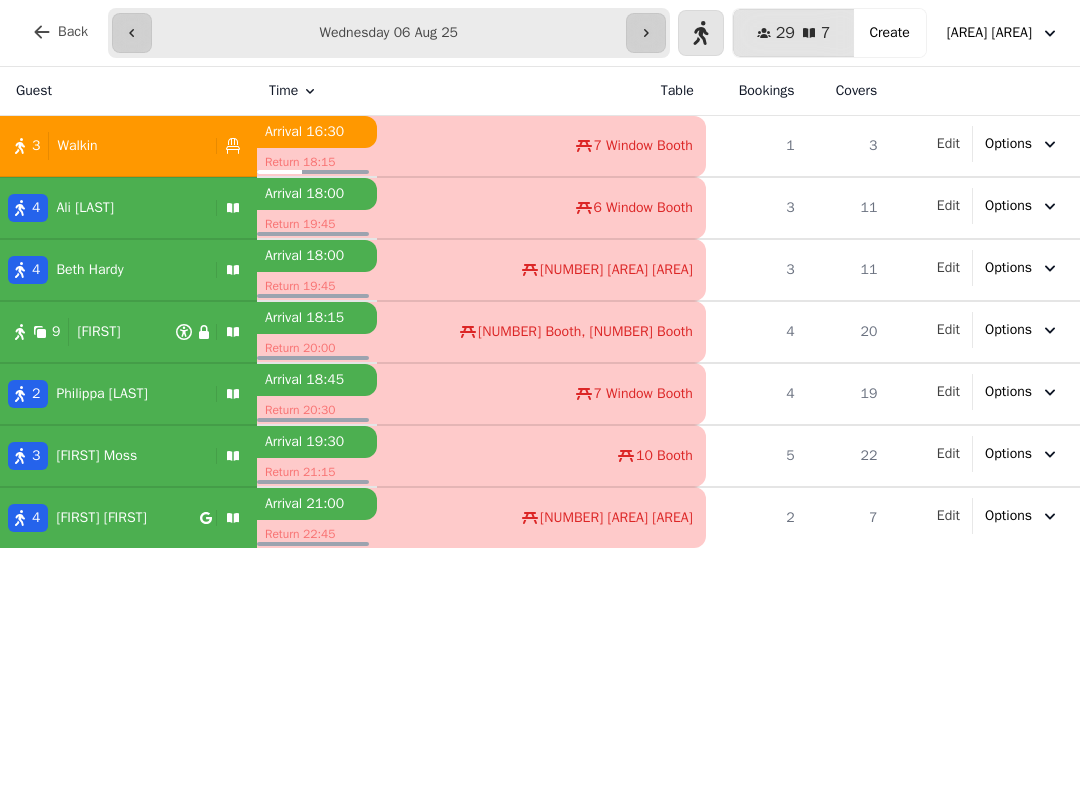 click on "Back" at bounding box center (73, 32) 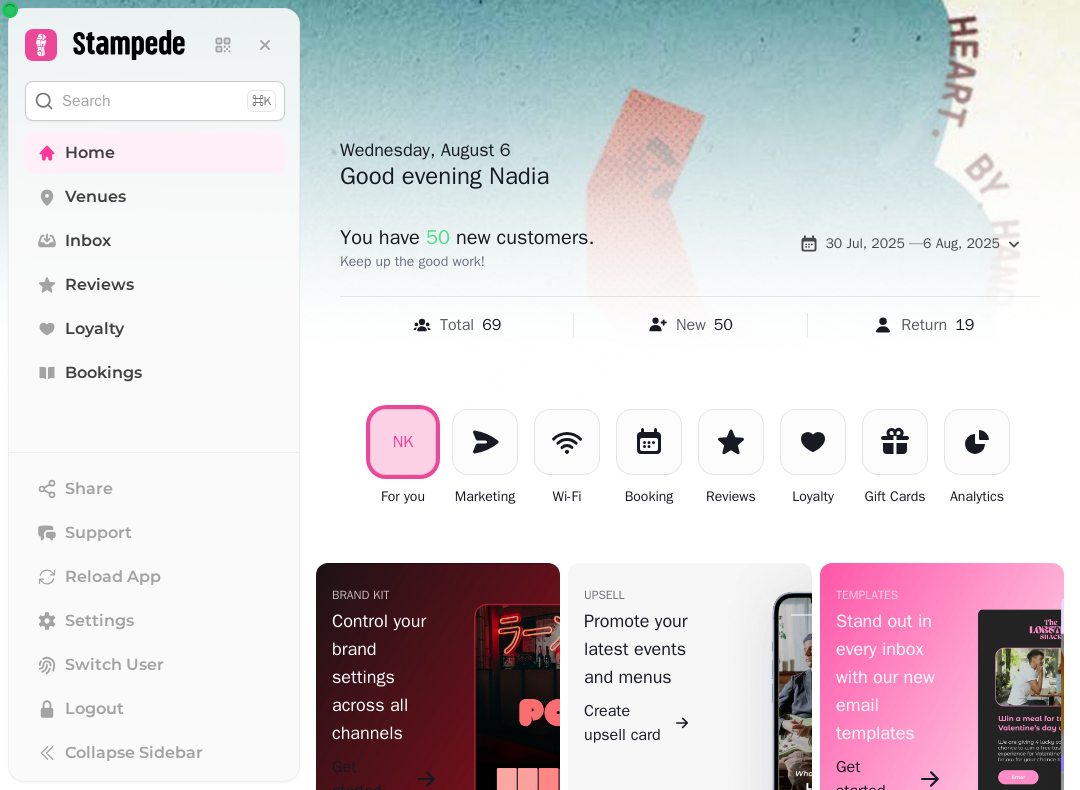 click on "Reviews" at bounding box center (99, 285) 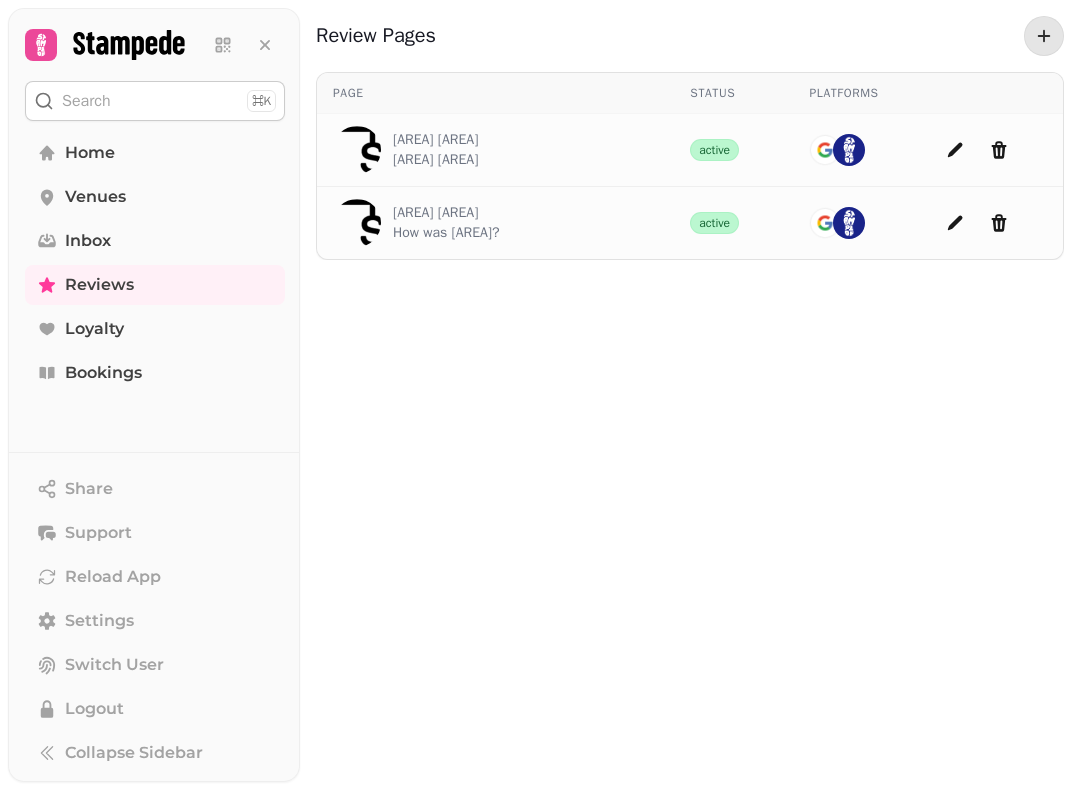 click on "How was [AREA]?" at bounding box center (446, 233) 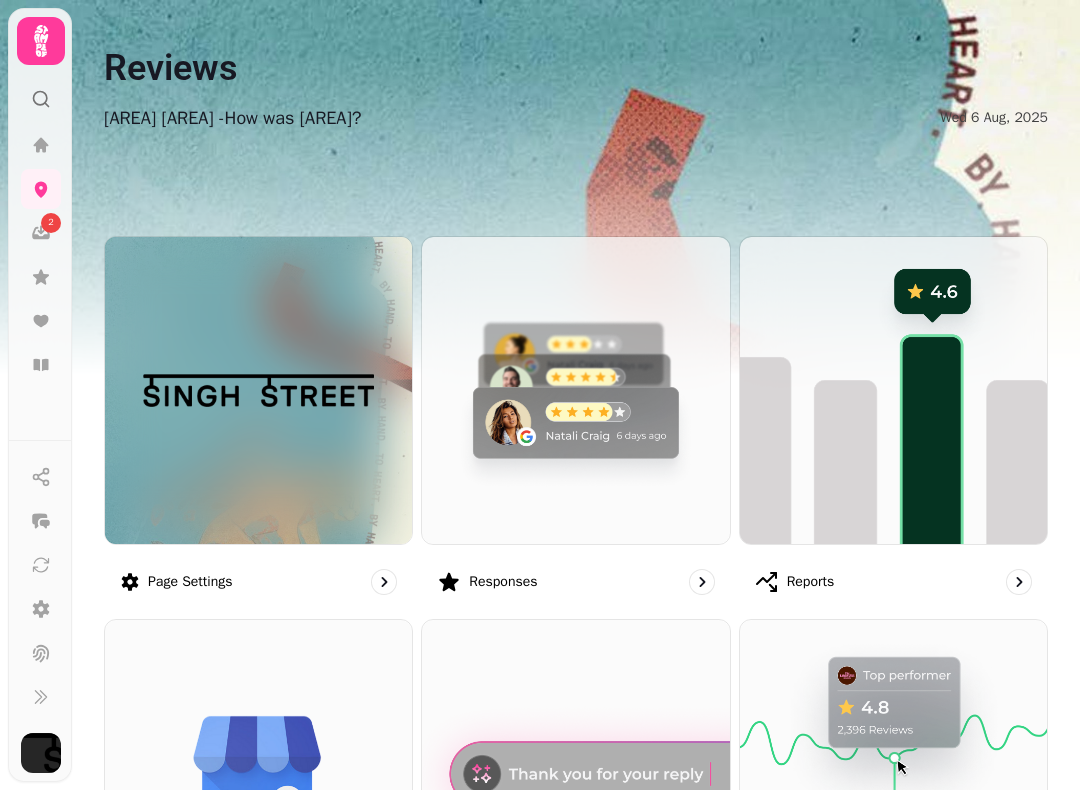 click at bounding box center (575, 390) 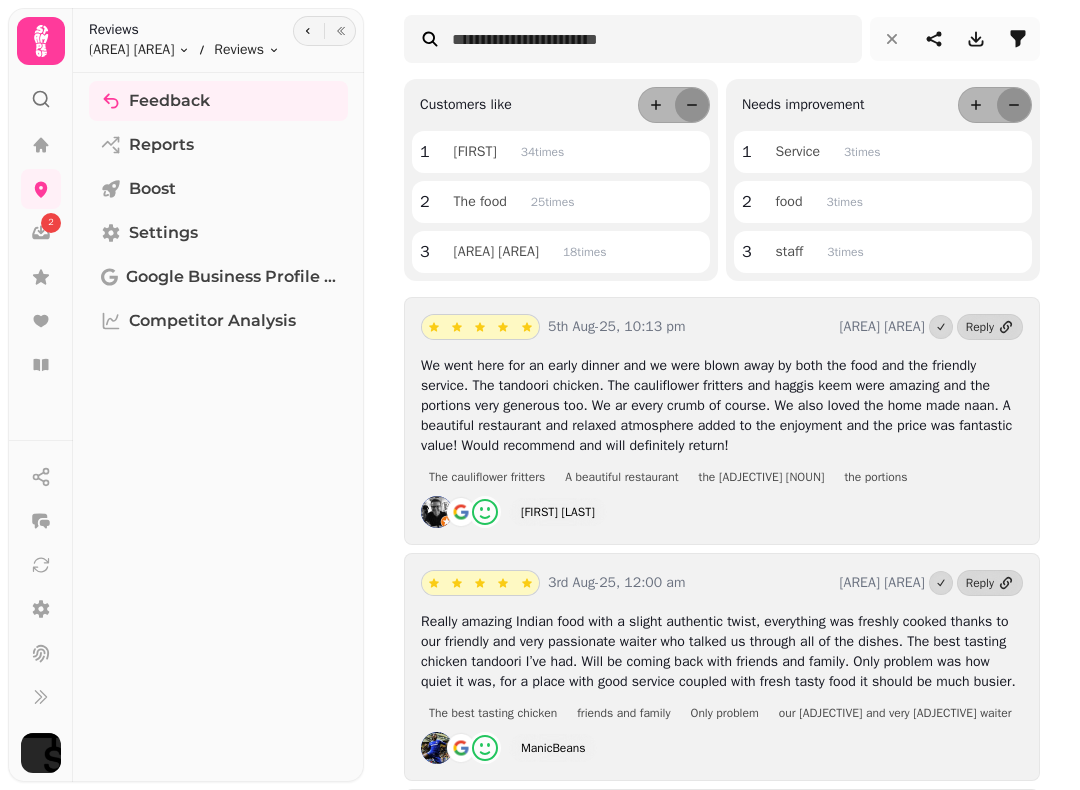 scroll, scrollTop: 163, scrollLeft: 0, axis: vertical 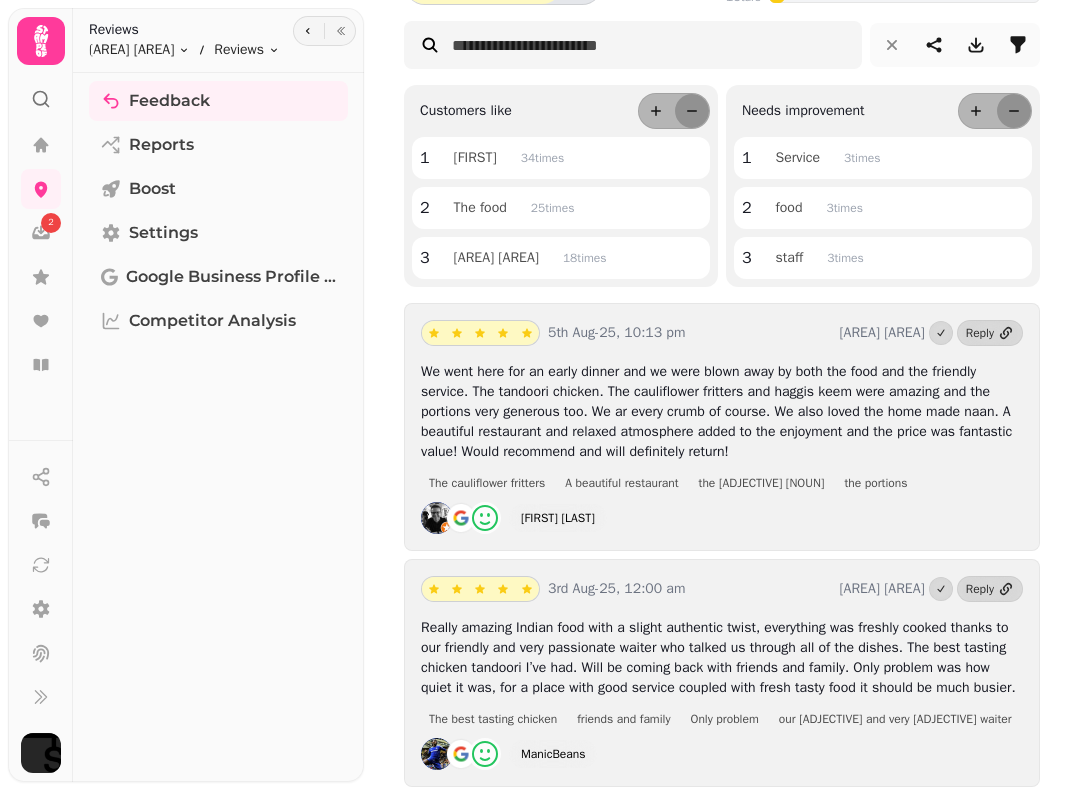 click 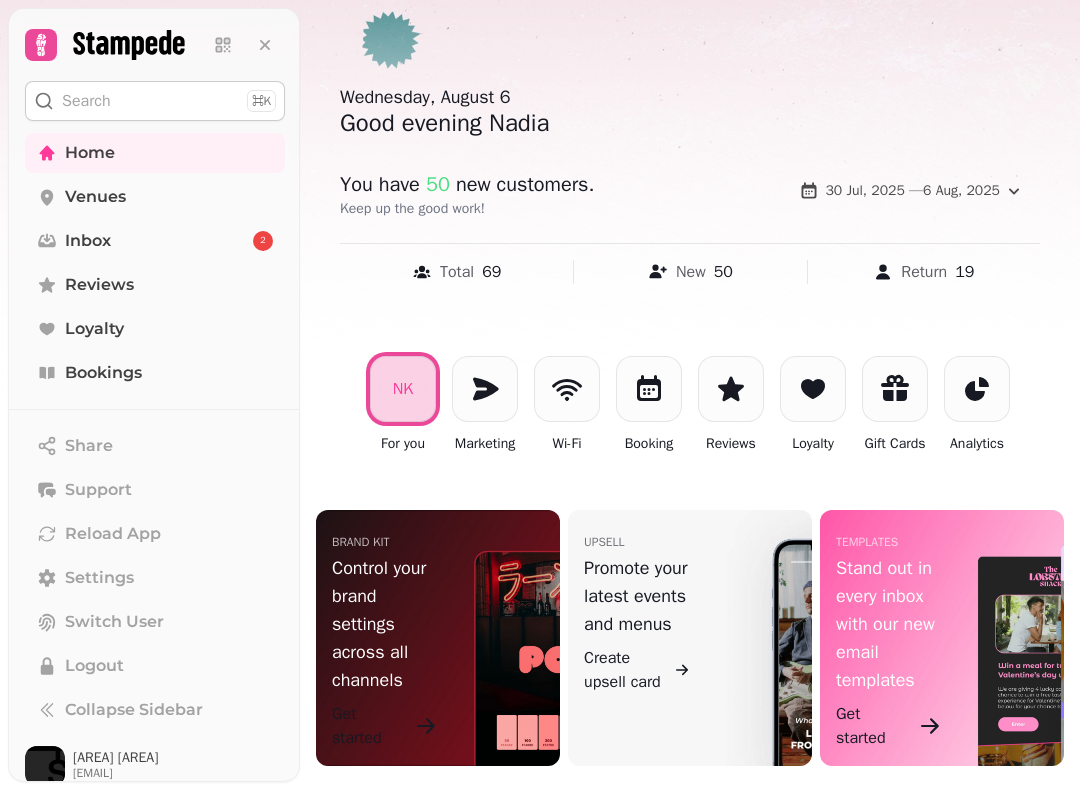 scroll, scrollTop: 37, scrollLeft: 0, axis: vertical 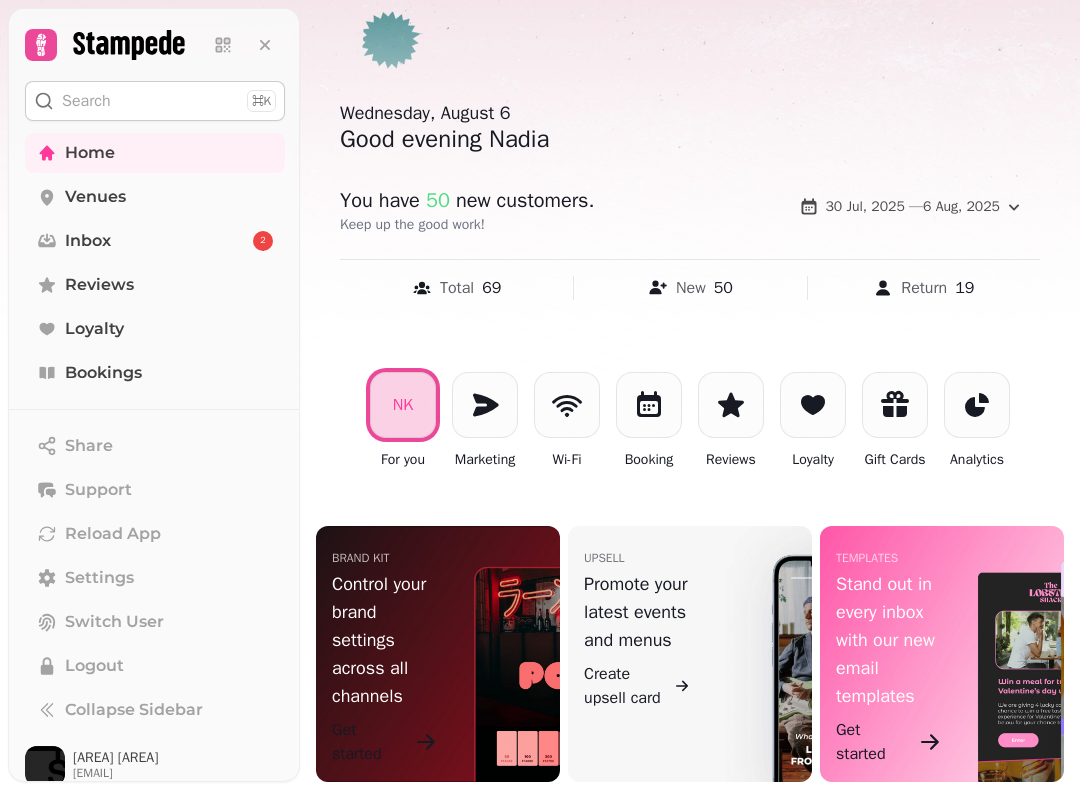 click 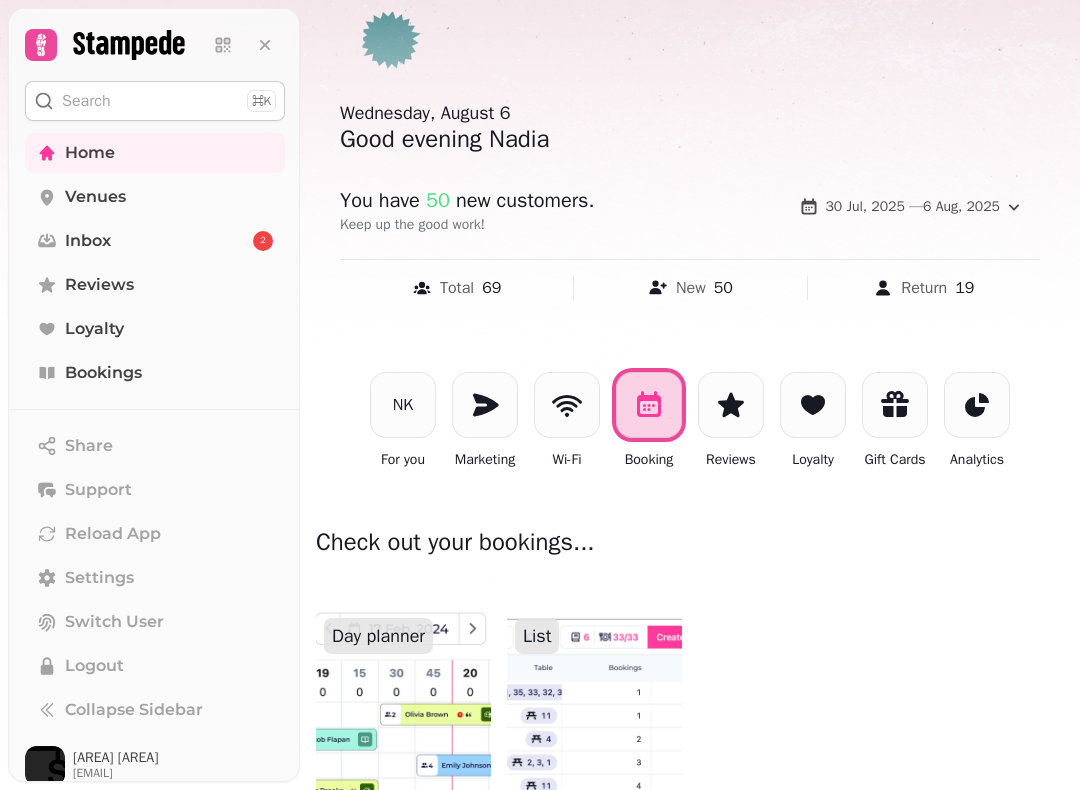 click at bounding box center (594, 694) 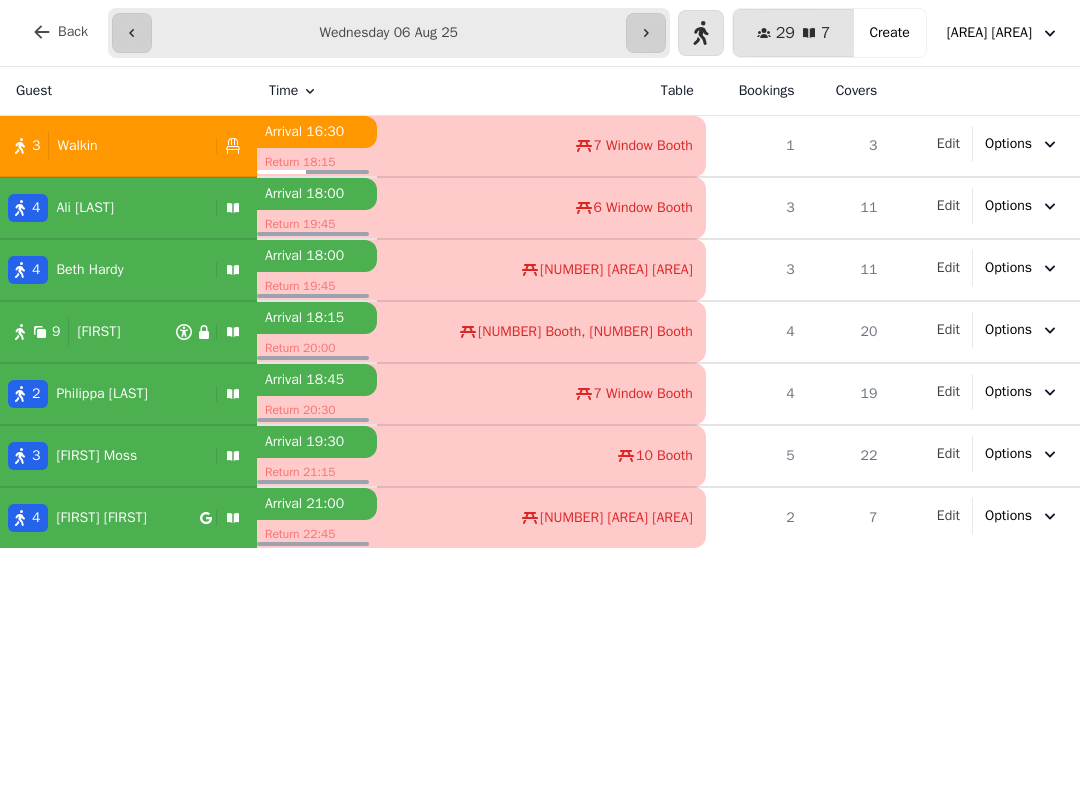 scroll, scrollTop: 0, scrollLeft: 0, axis: both 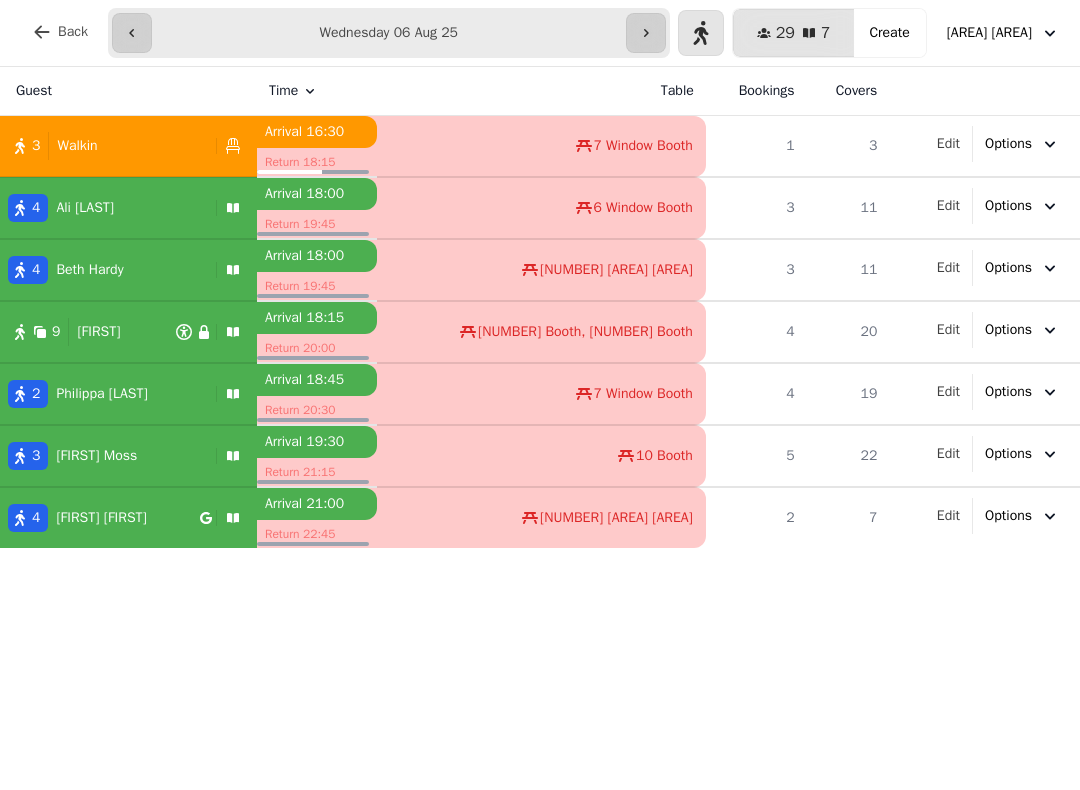 click on "[NUMBER] [FIRST]" at bounding box center (88, 332) 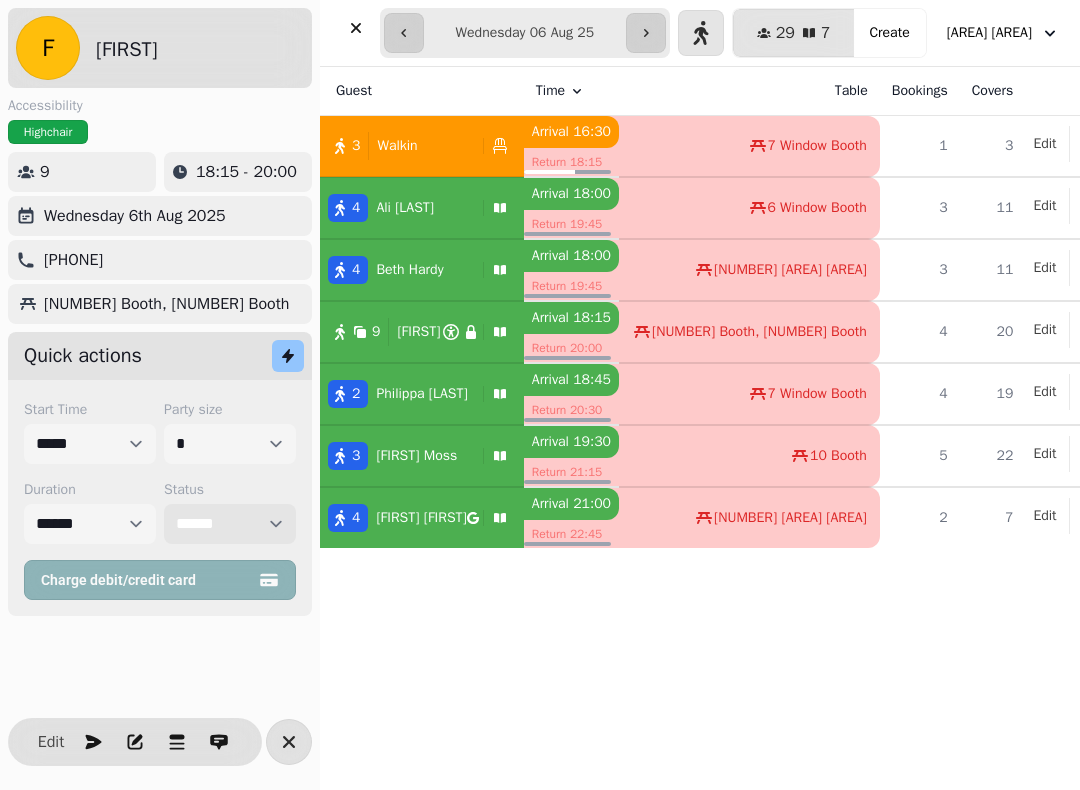 click on "**********" at bounding box center [230, 524] 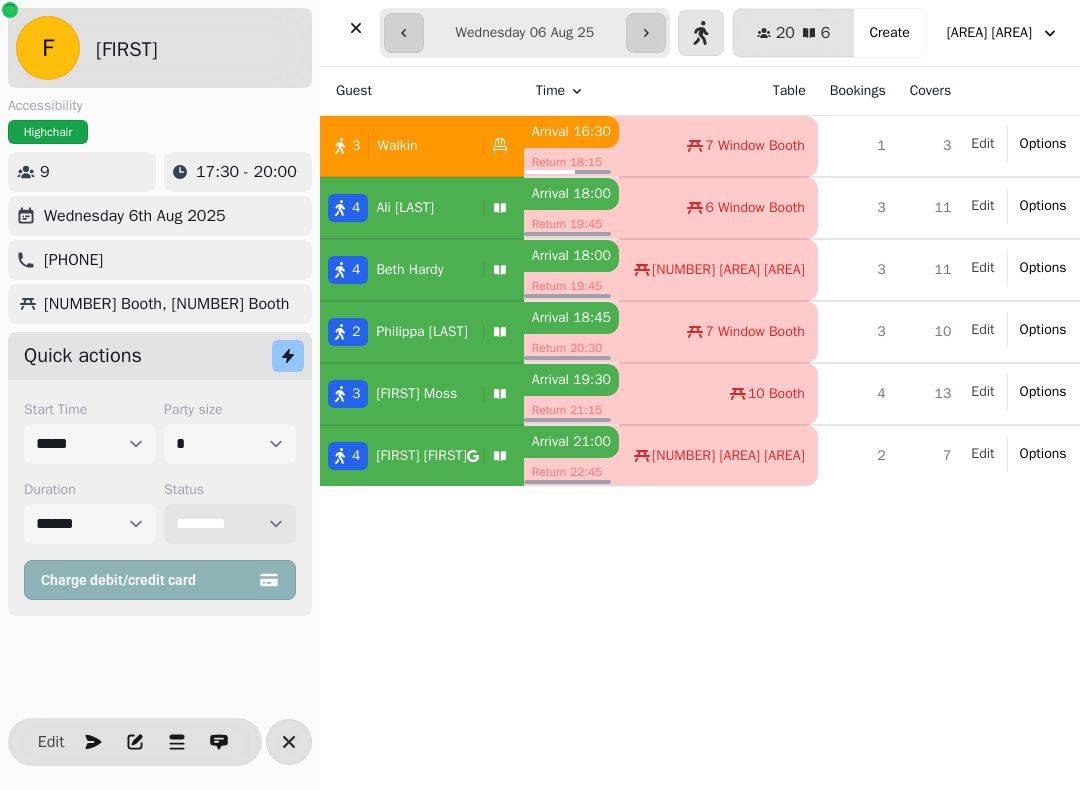 select on "**********" 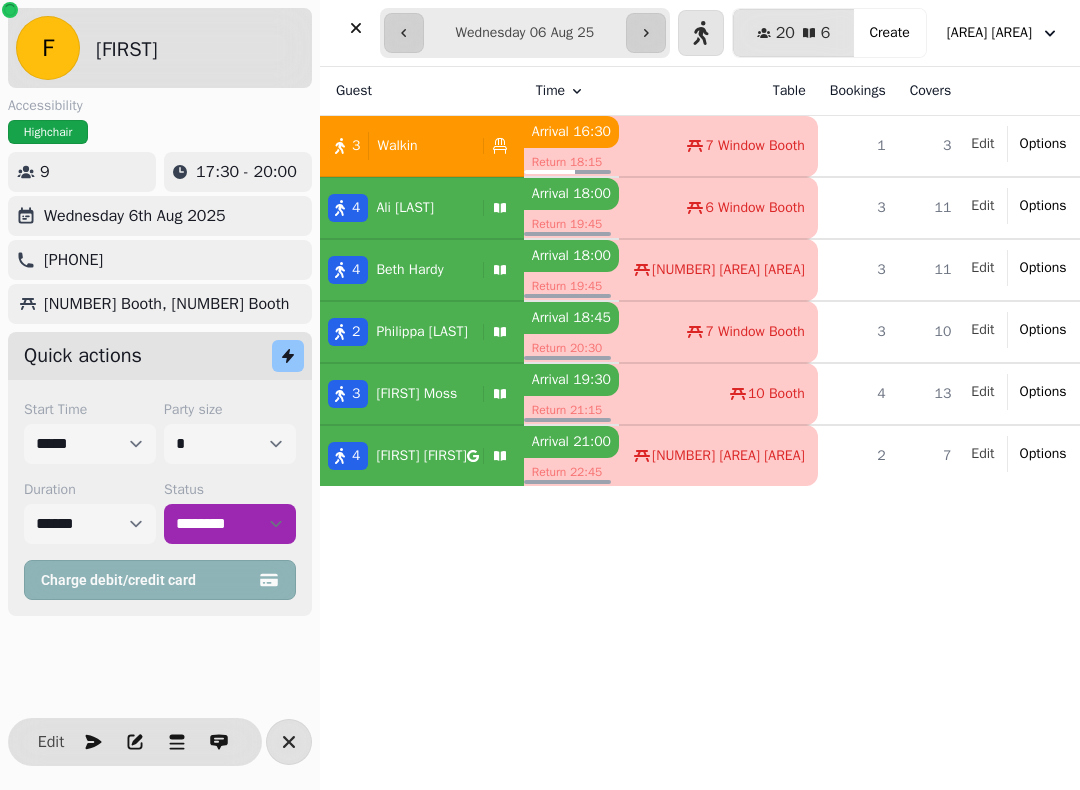 click at bounding box center (356, 28) 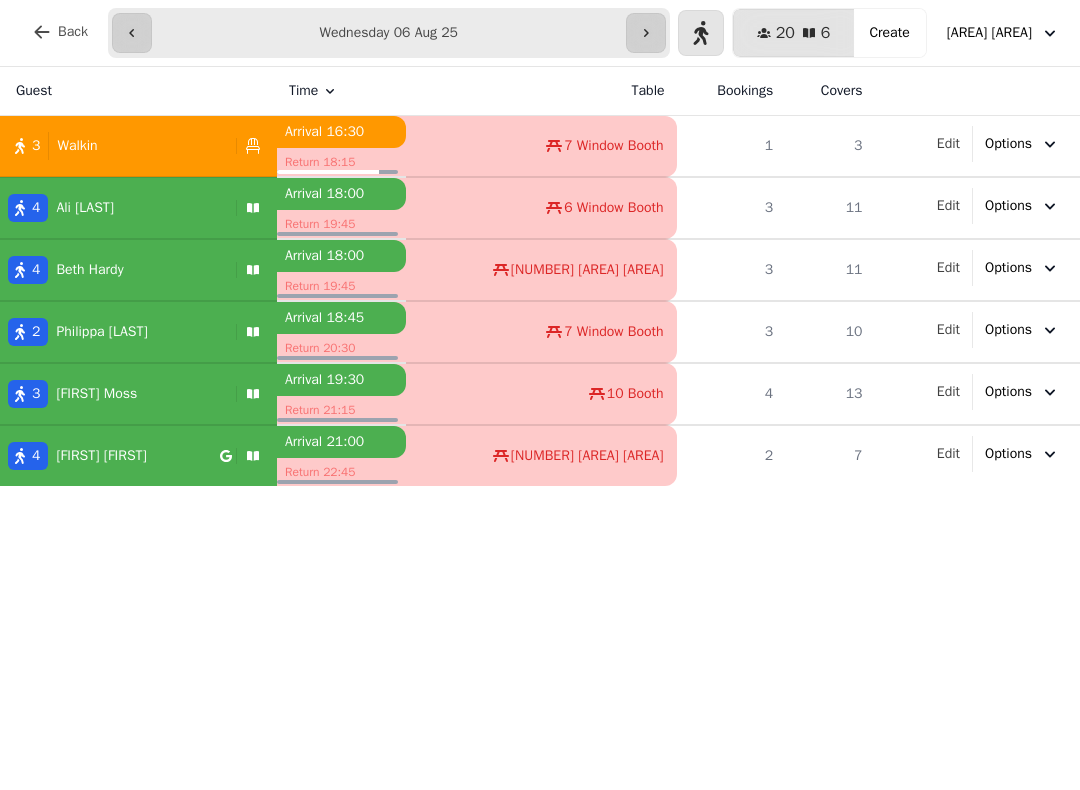 click on "[NUMBER] [FIRST] [LAST]" at bounding box center (114, 270) 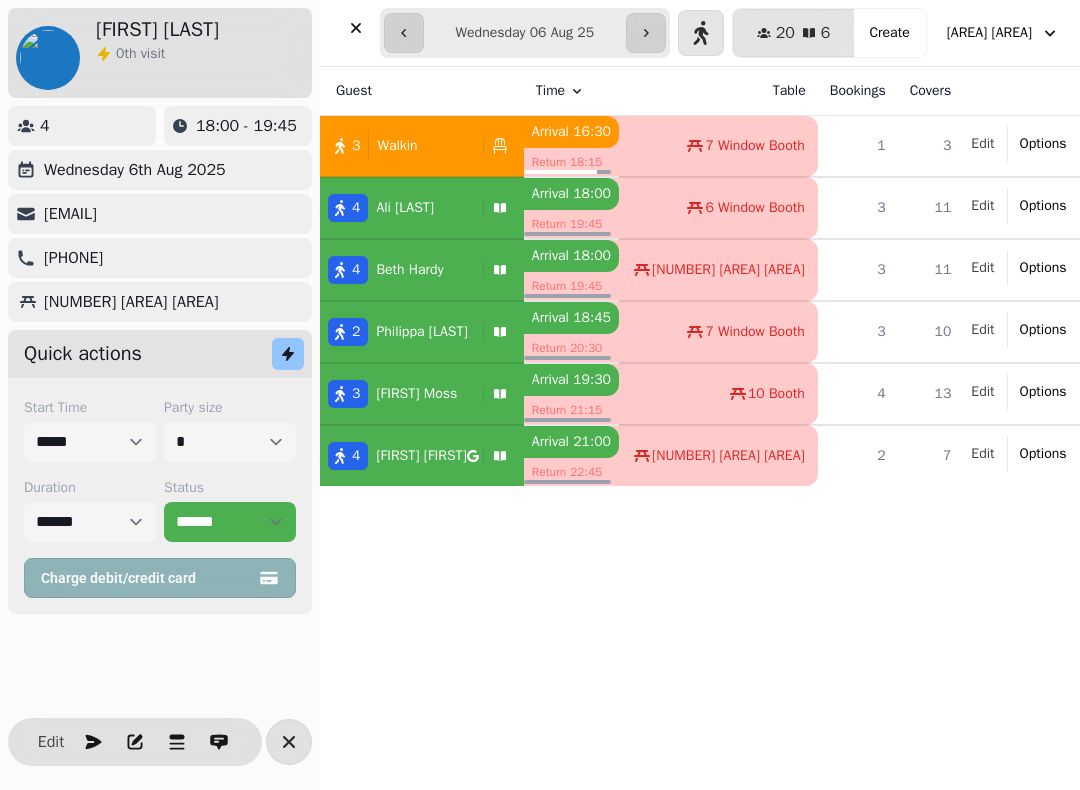 select on "**********" 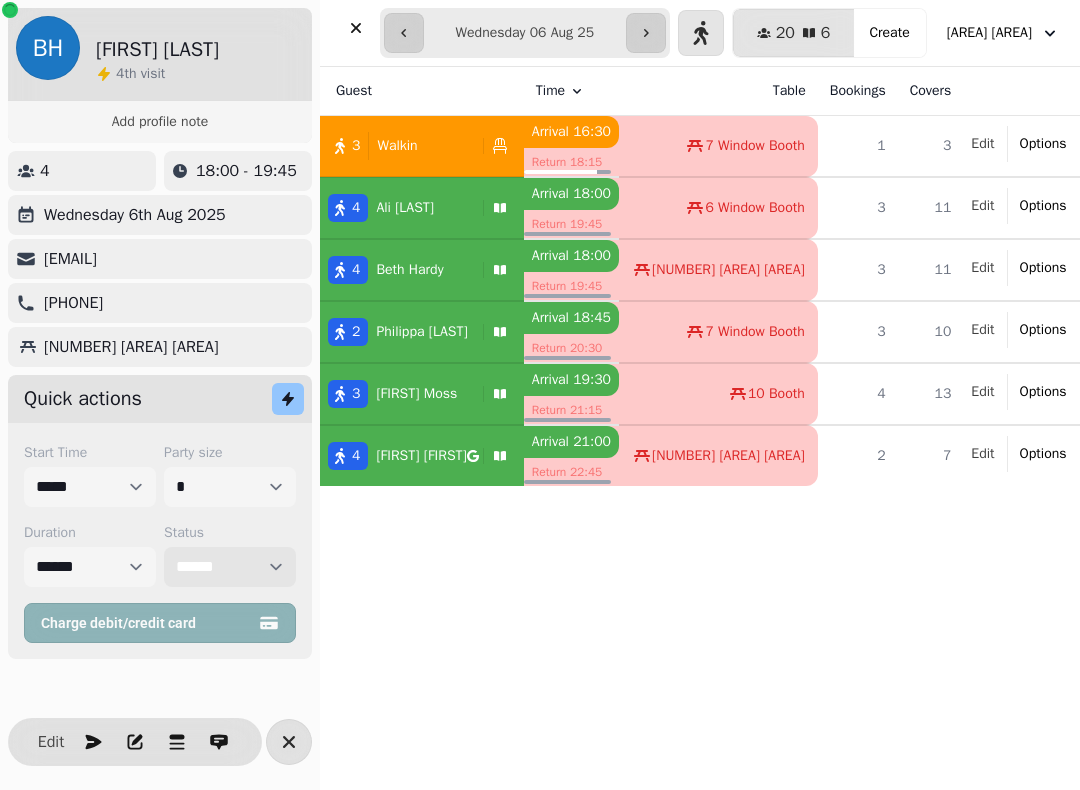 click on "**********" at bounding box center [230, 567] 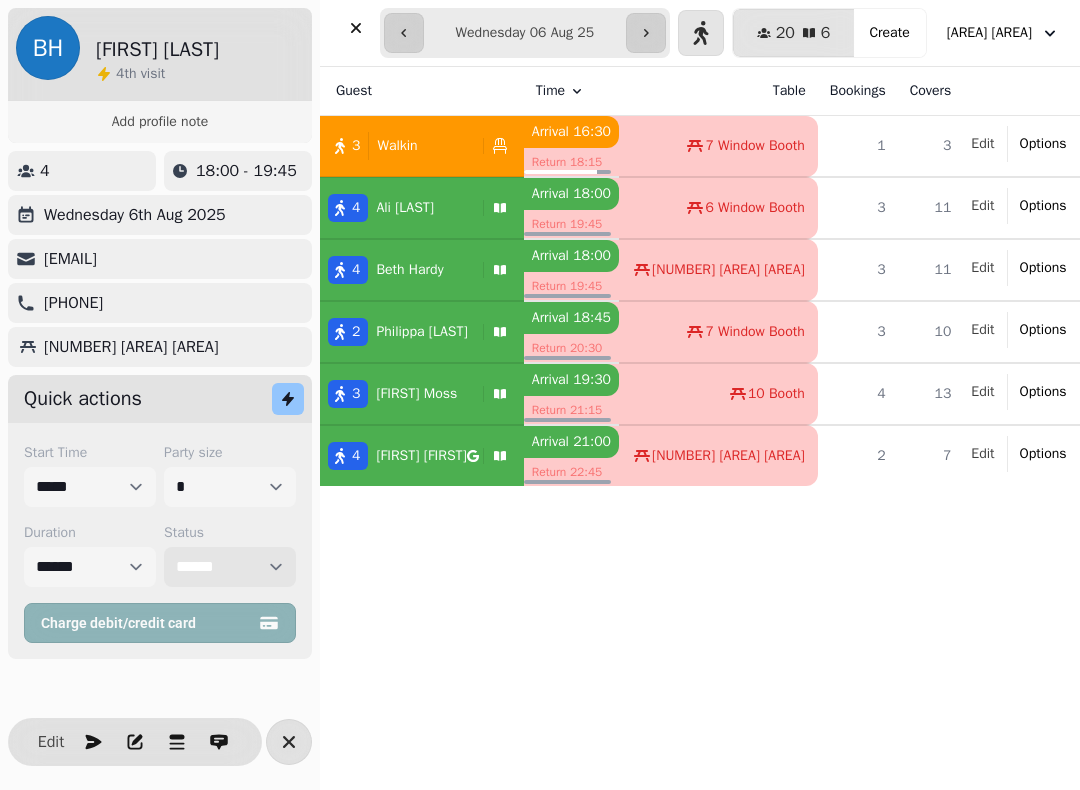 select on "******" 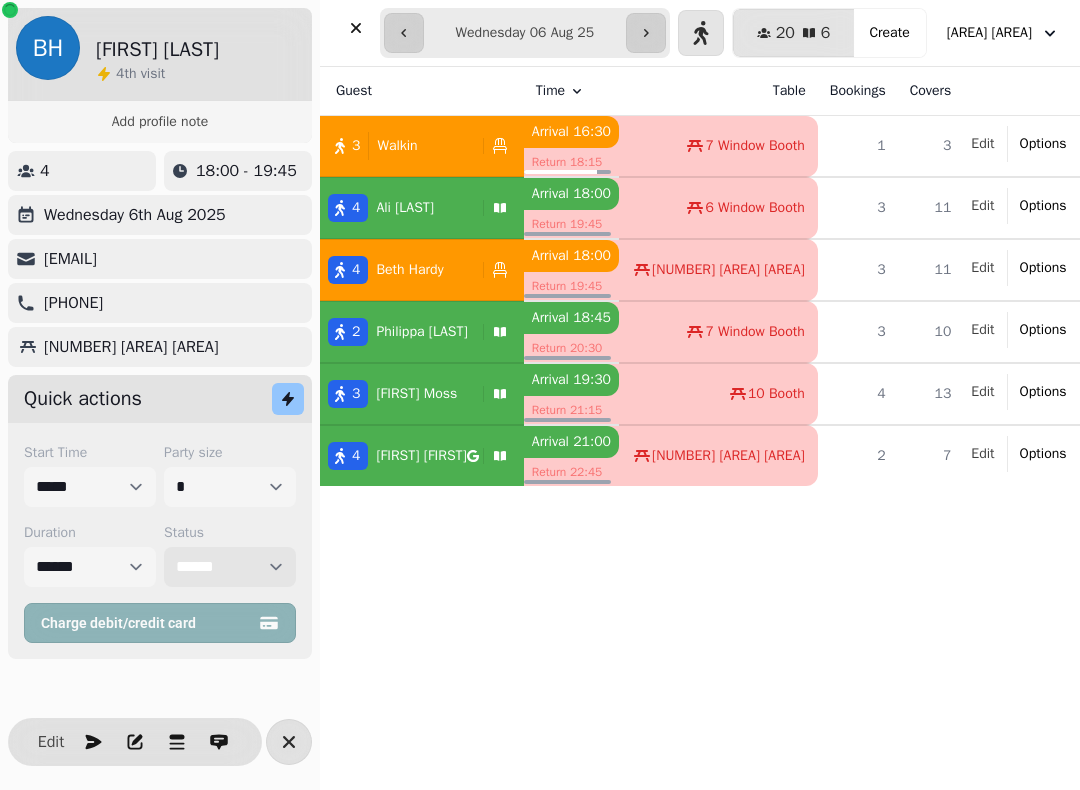 select on "**********" 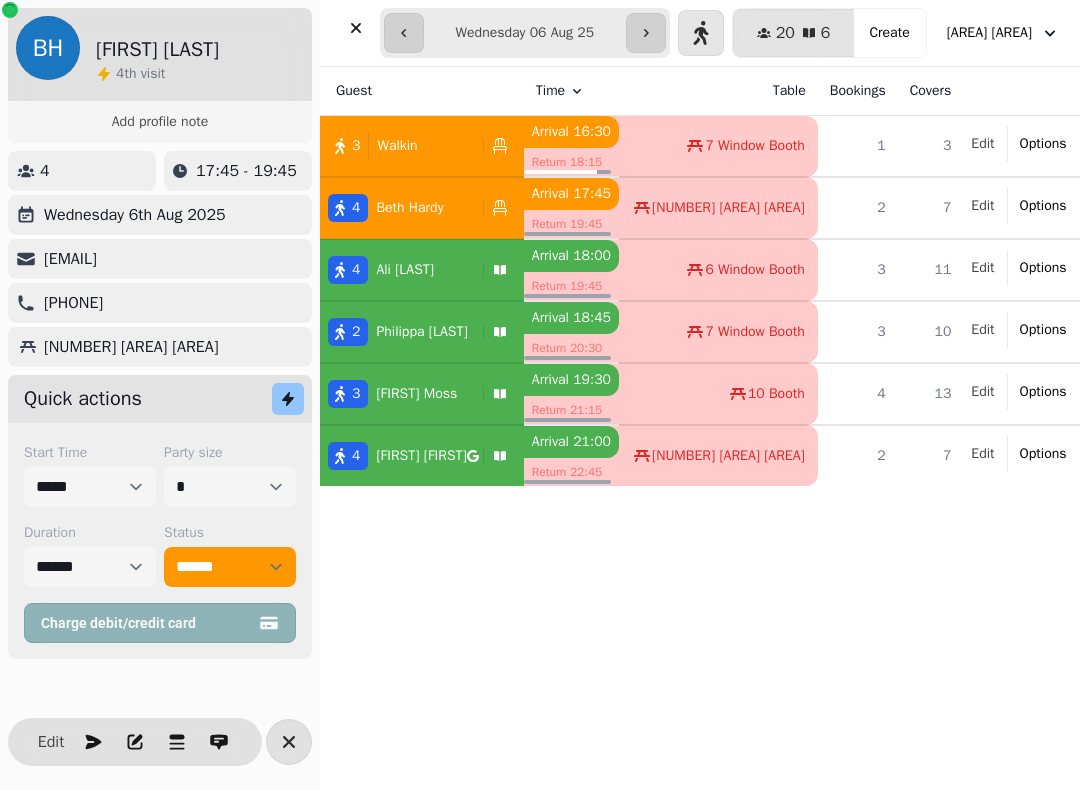 click at bounding box center (356, 28) 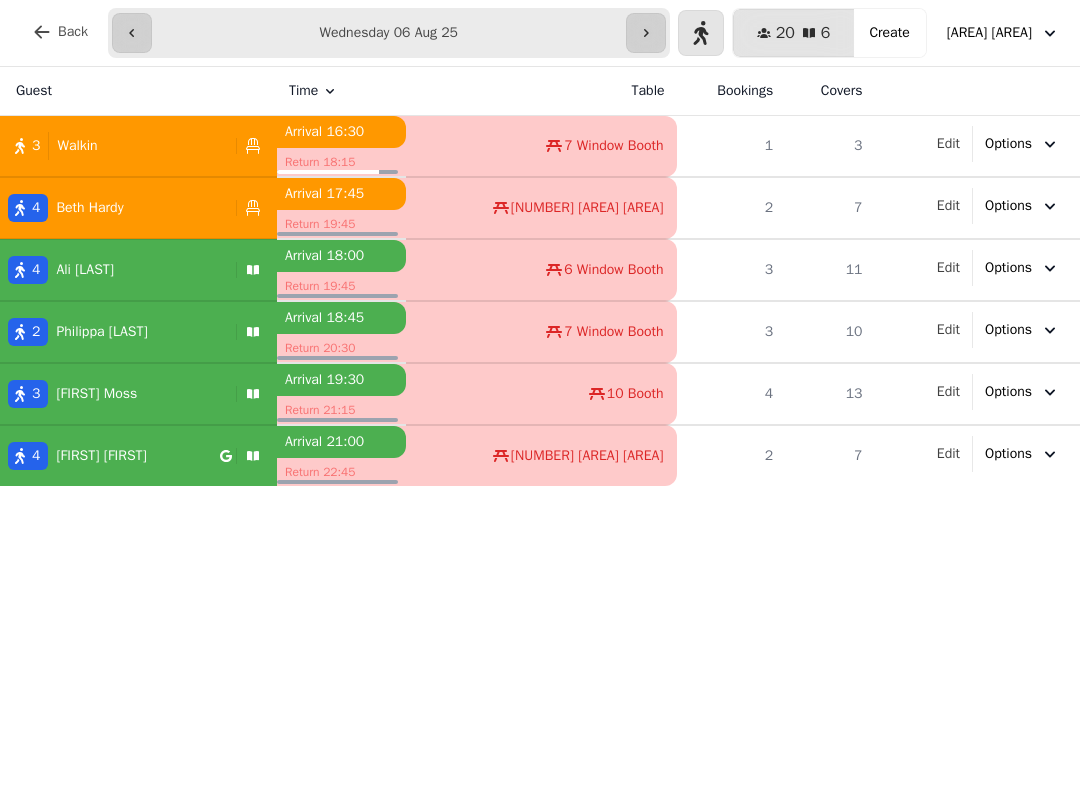 click 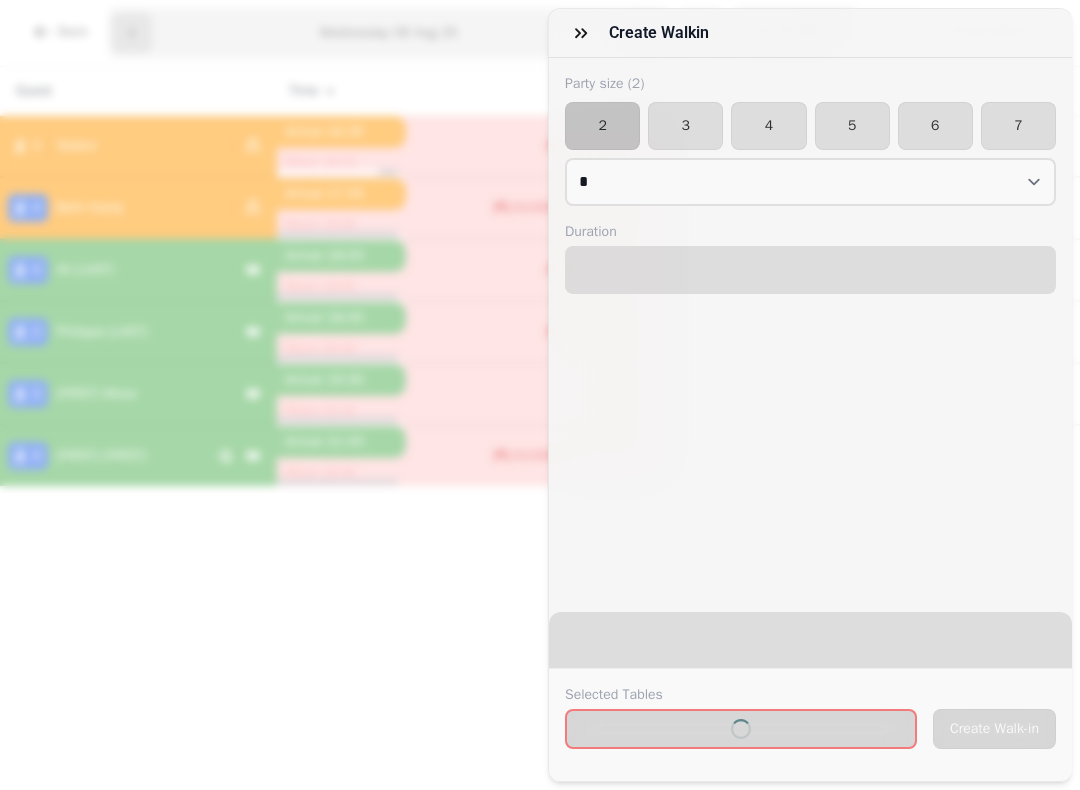 select on "****" 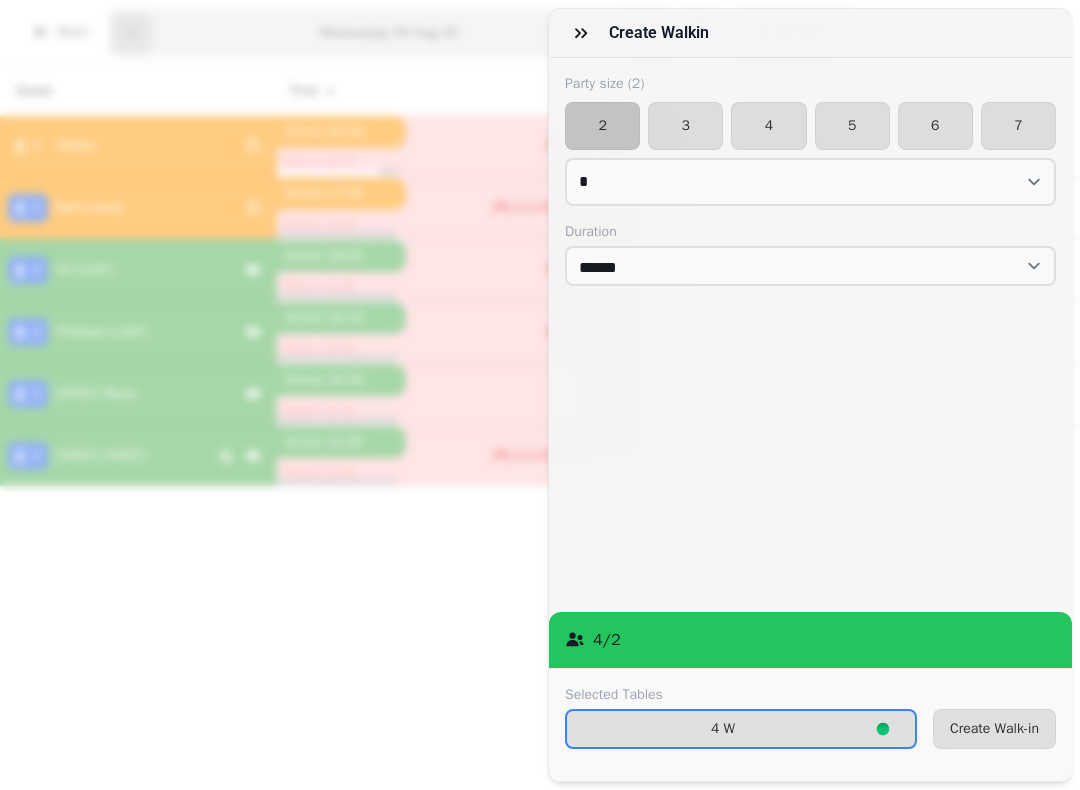 click on "5" at bounding box center (852, 126) 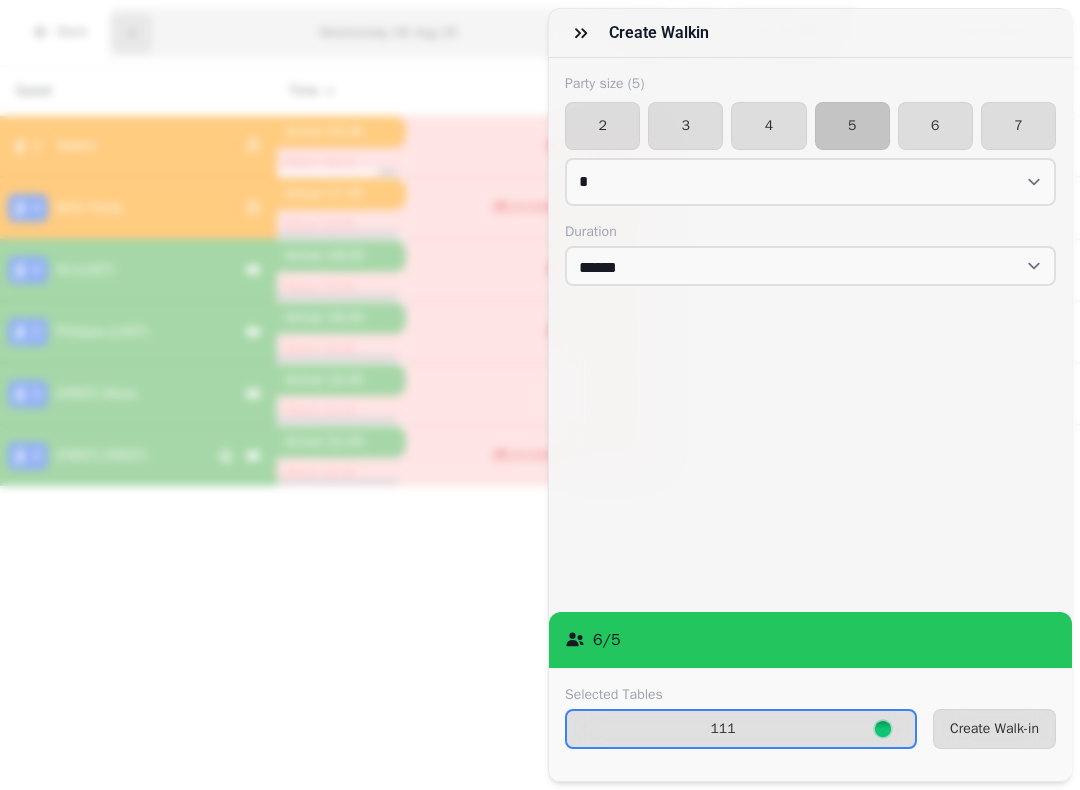 click on "Create Walk-in" at bounding box center [994, 729] 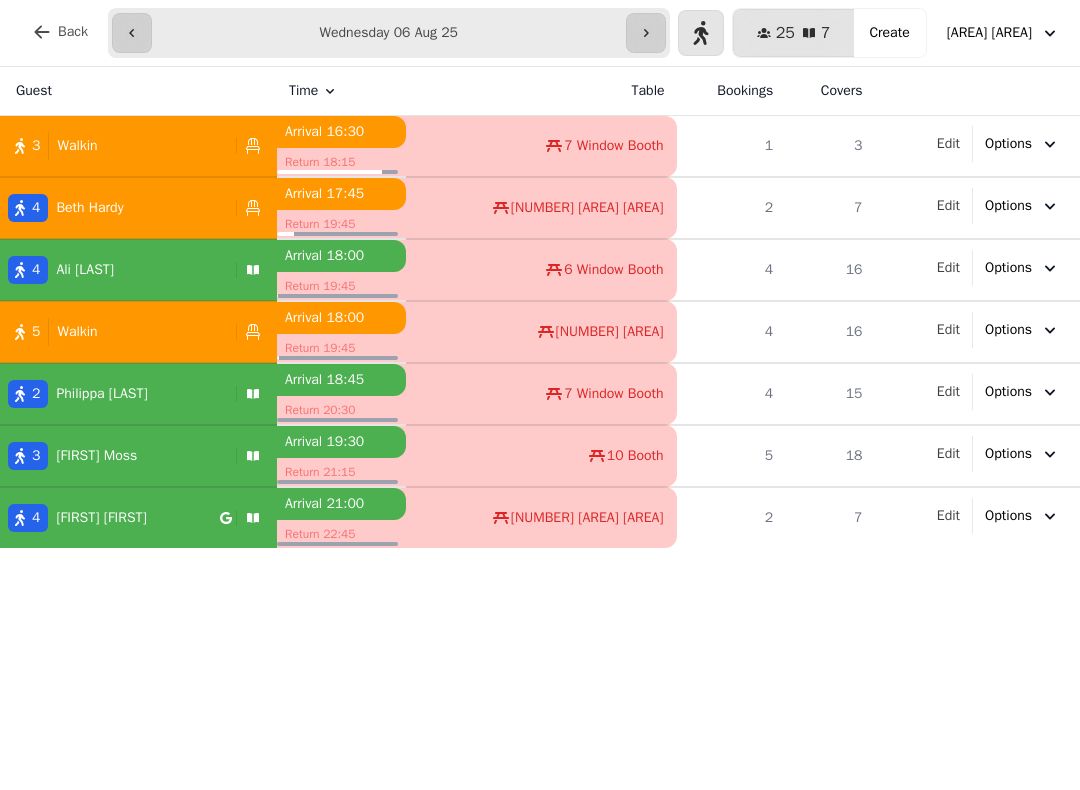 click on "[NUMBER] [FIRST] [LAST]" at bounding box center (114, 270) 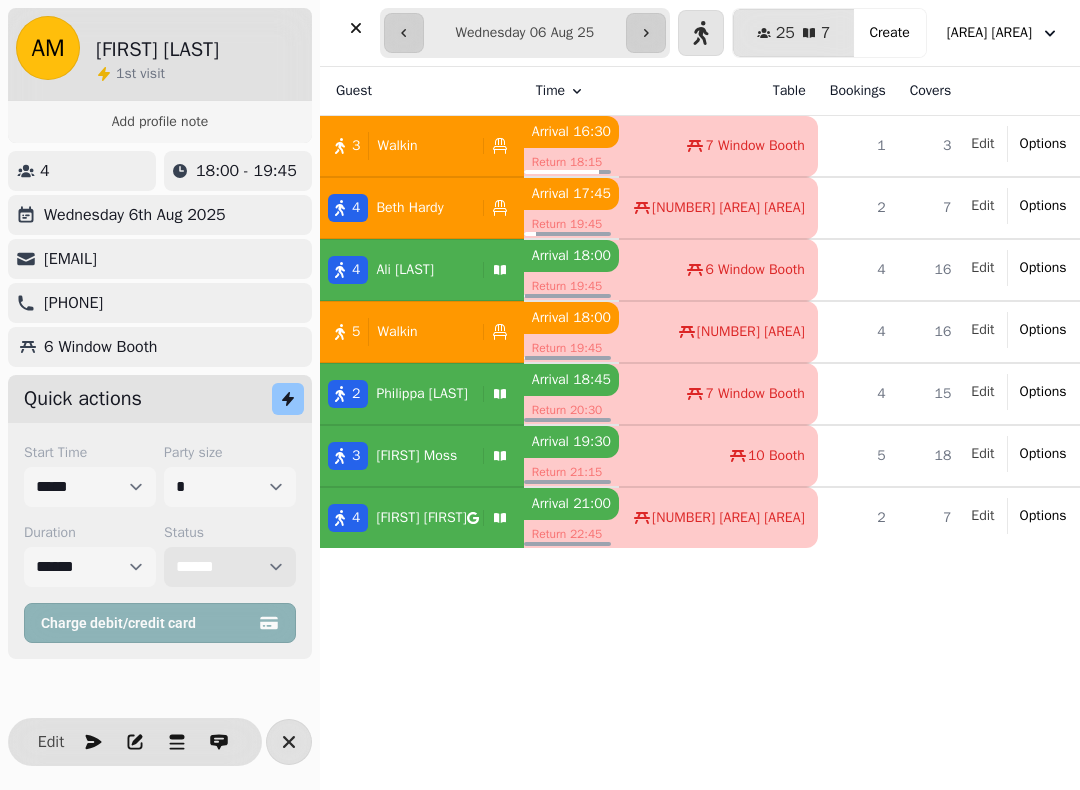 click on "**********" at bounding box center [230, 567] 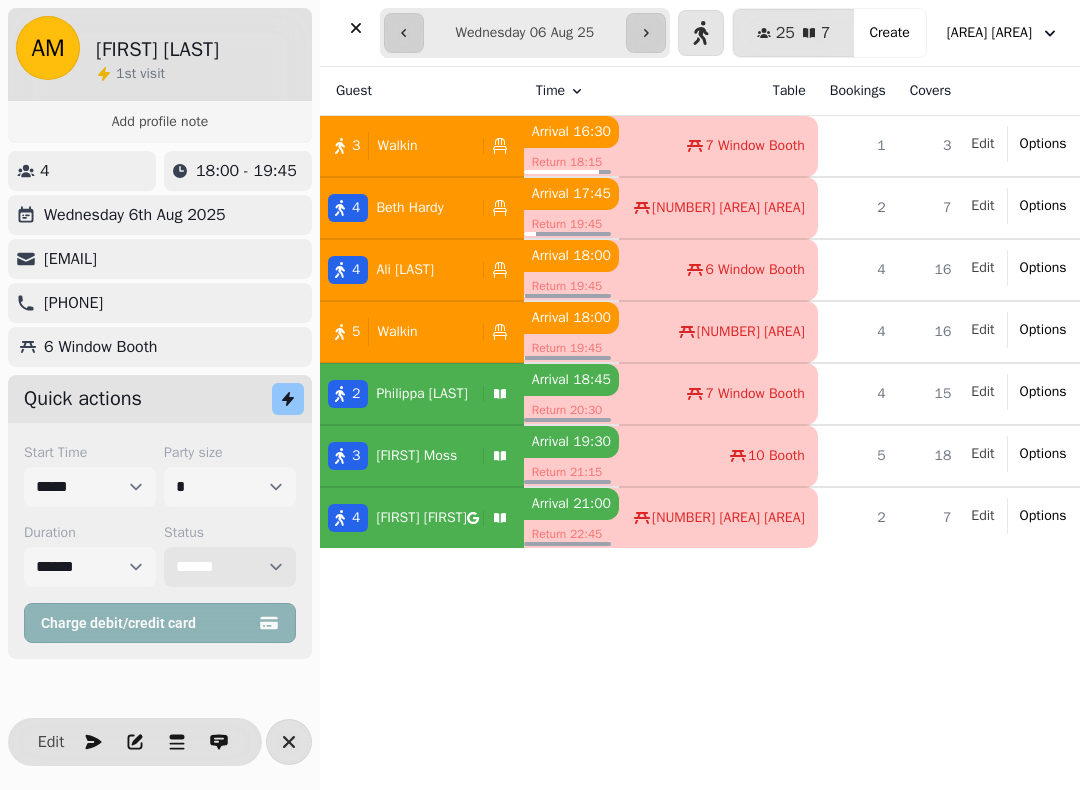 select on "******" 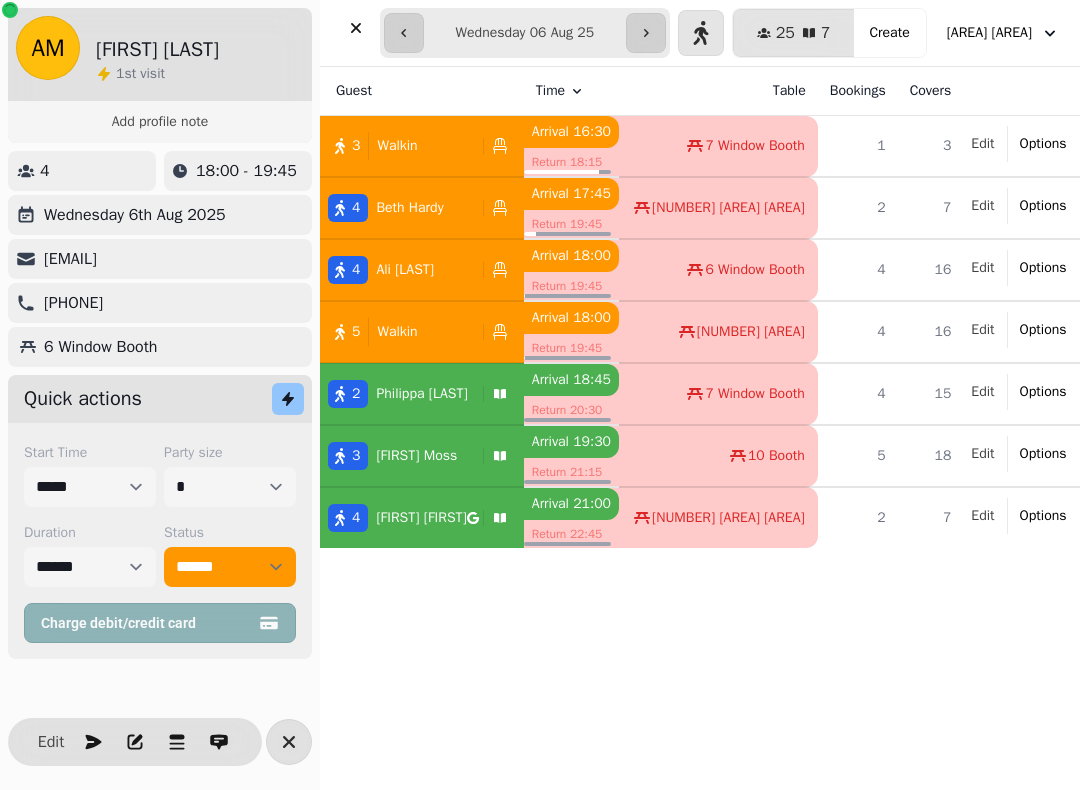 click 